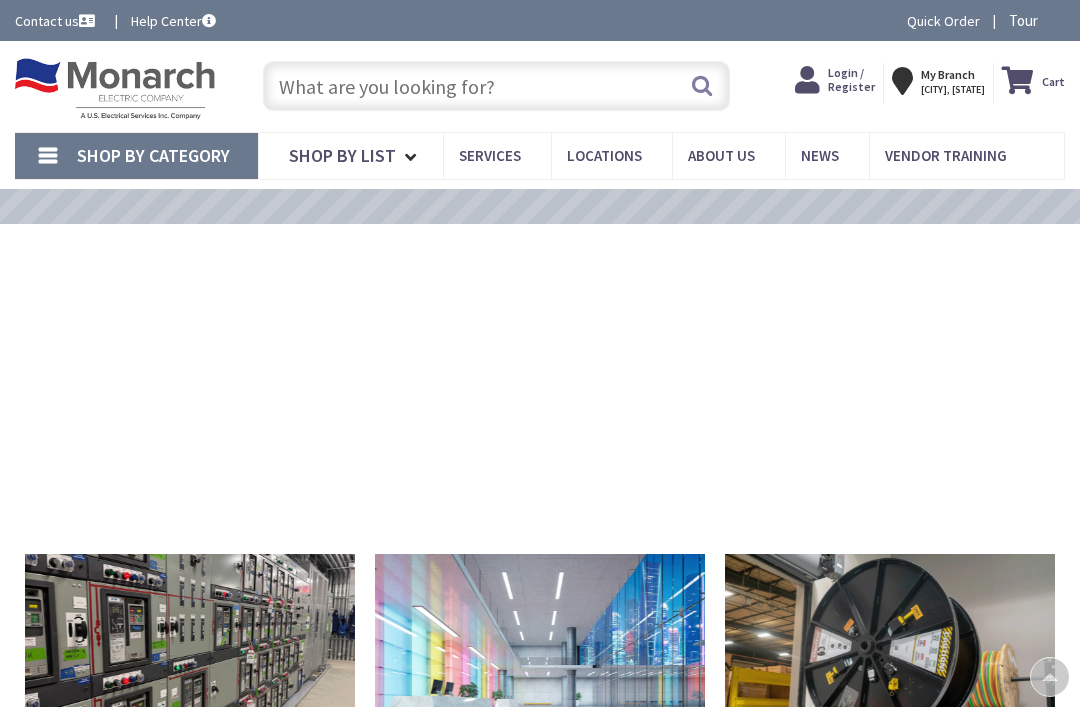 scroll, scrollTop: 248, scrollLeft: 0, axis: vertical 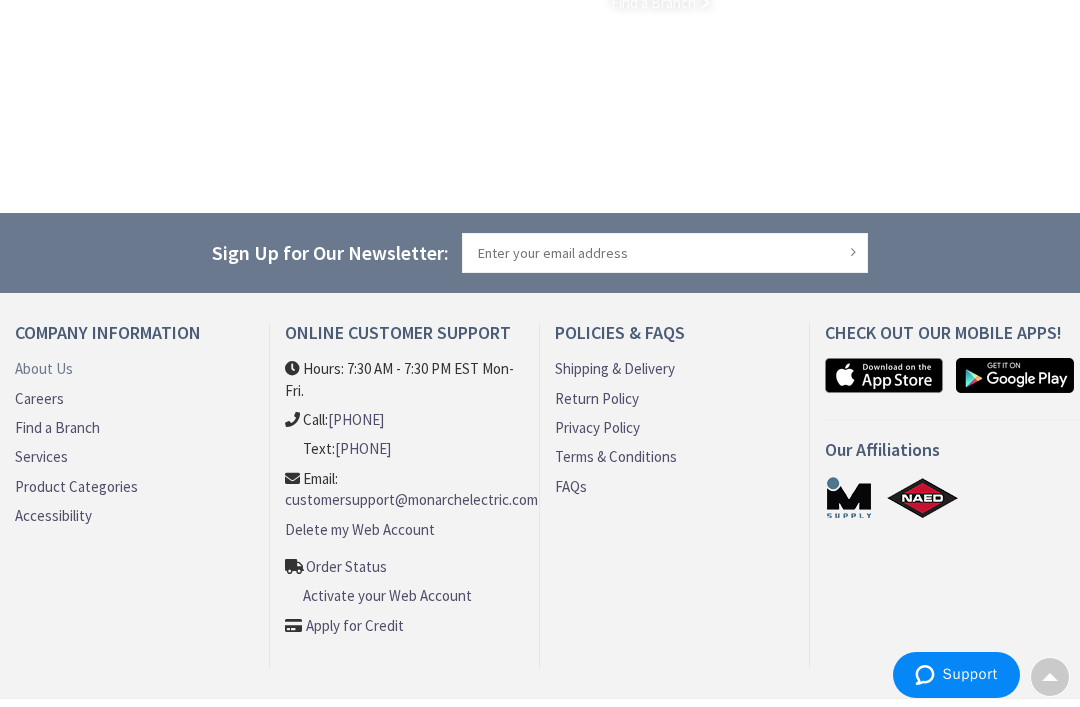click on "About Us" at bounding box center [44, 368] 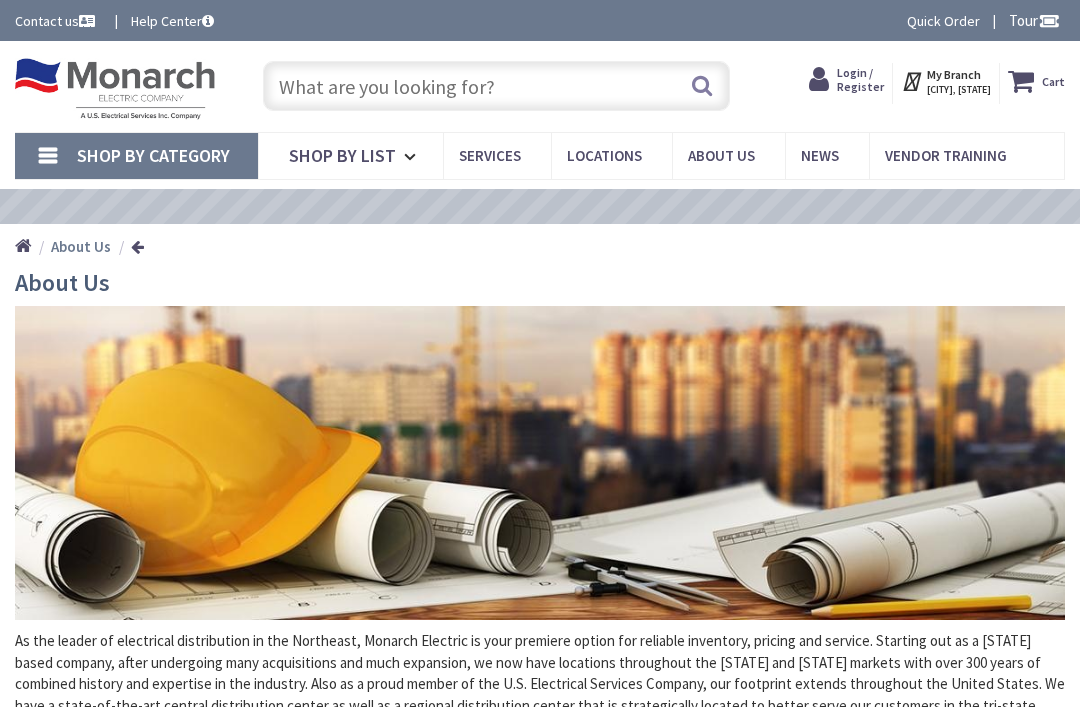 scroll, scrollTop: 0, scrollLeft: 0, axis: both 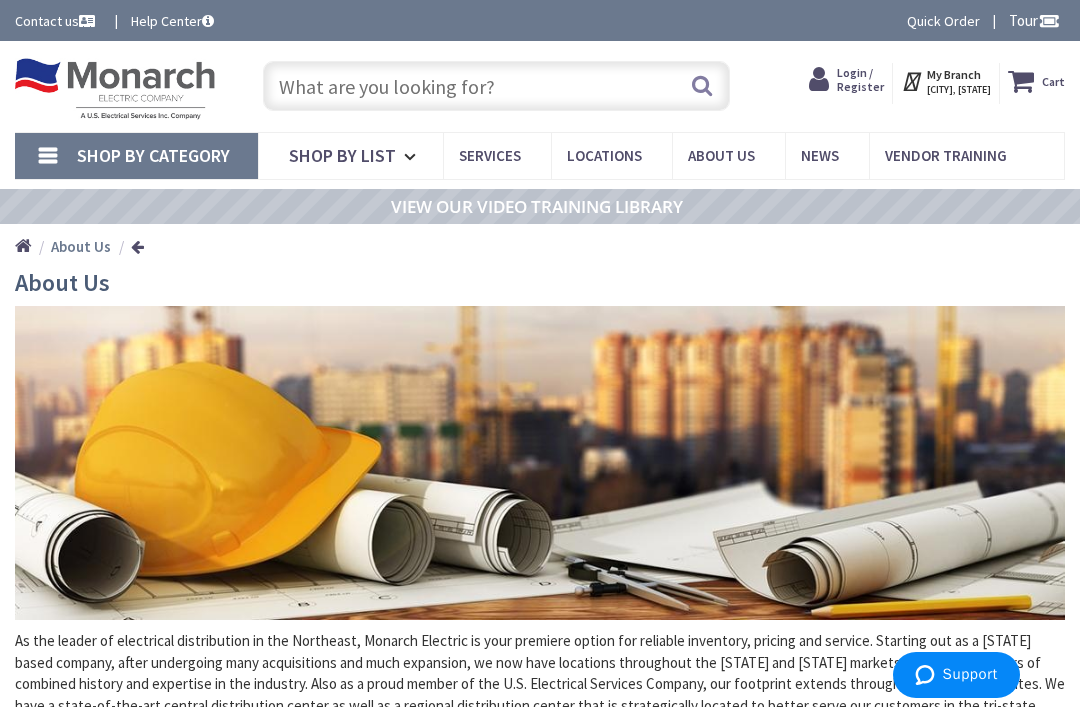 click at bounding box center [497, 86] 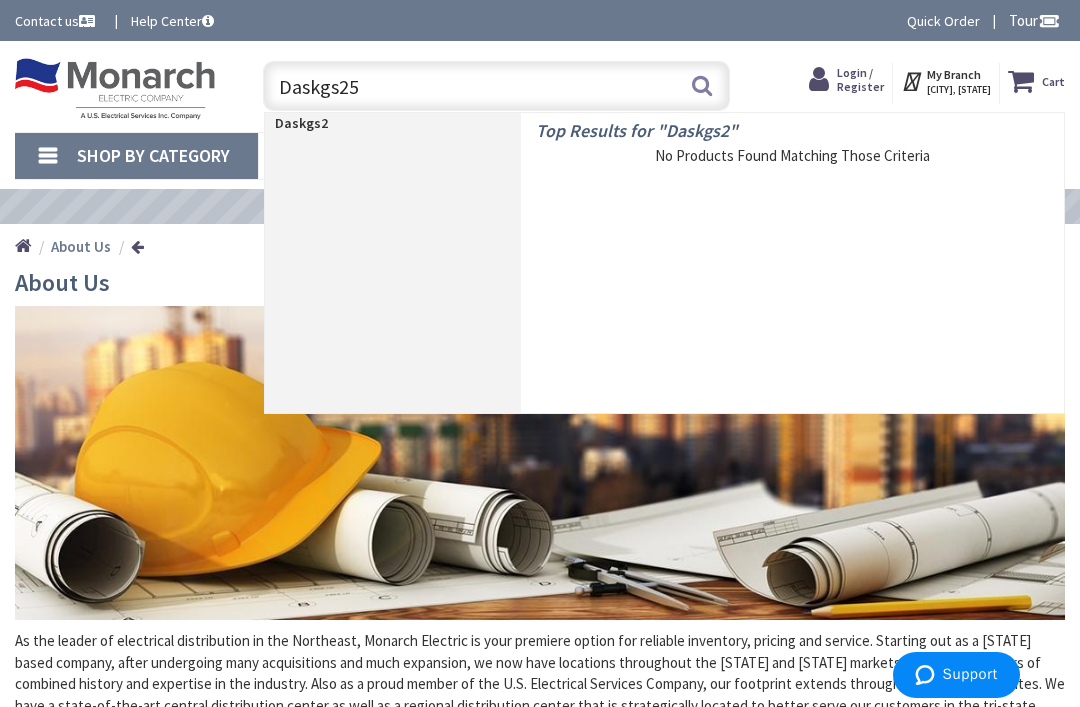 type on "Daskgs250" 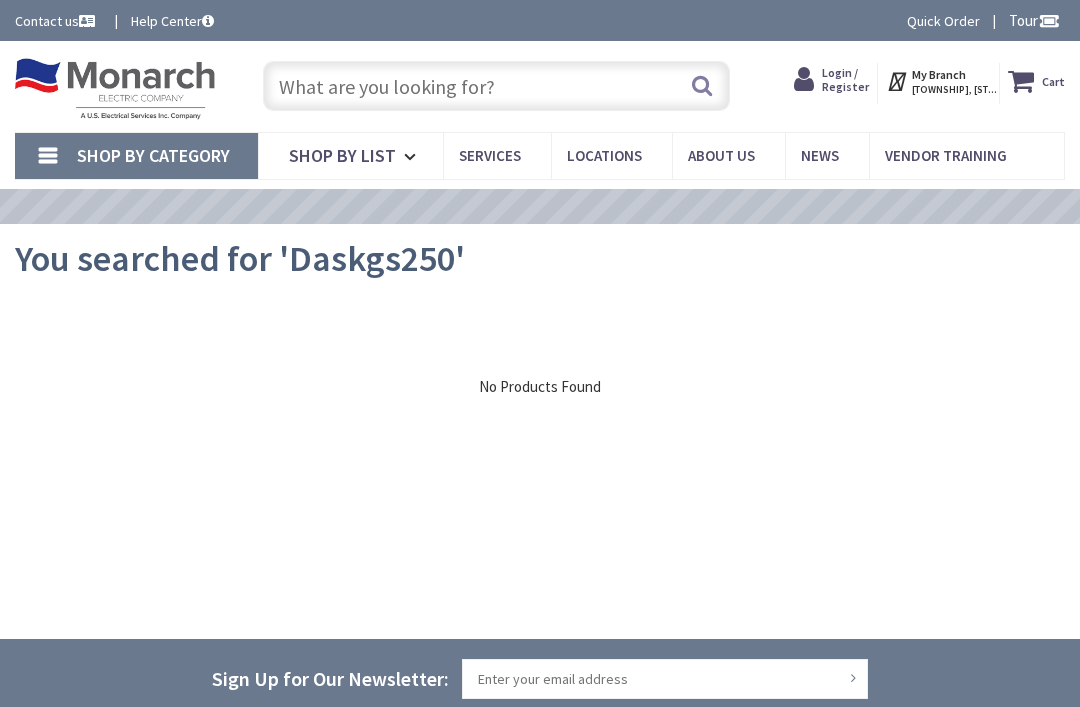 scroll, scrollTop: 0, scrollLeft: 0, axis: both 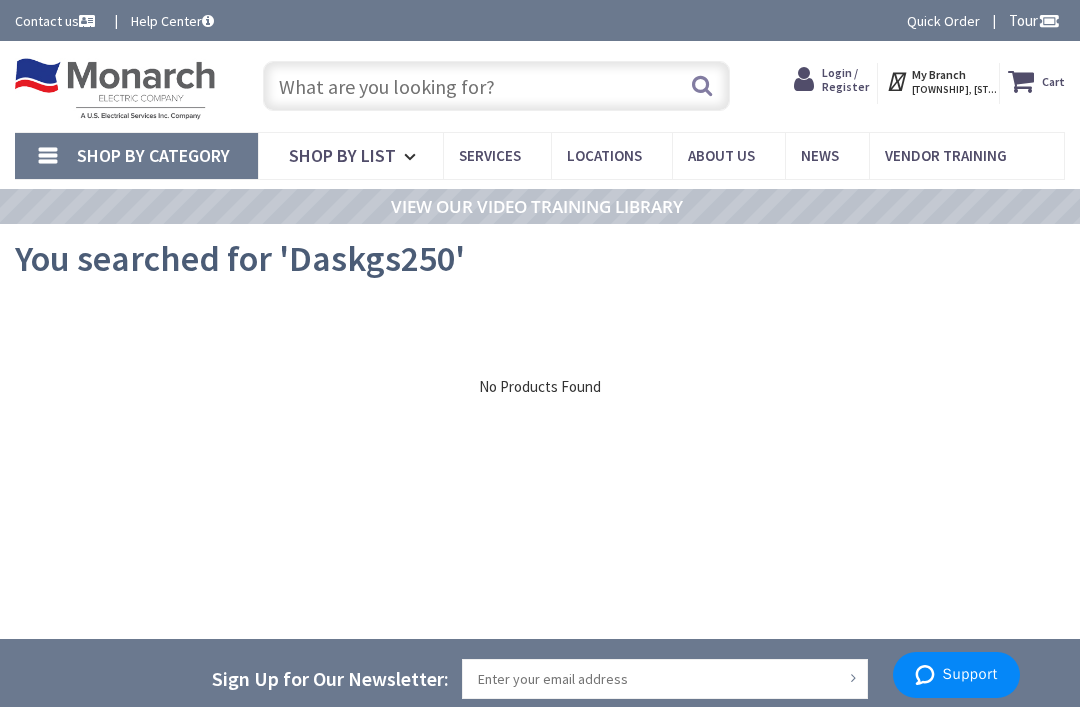 click at bounding box center [497, 86] 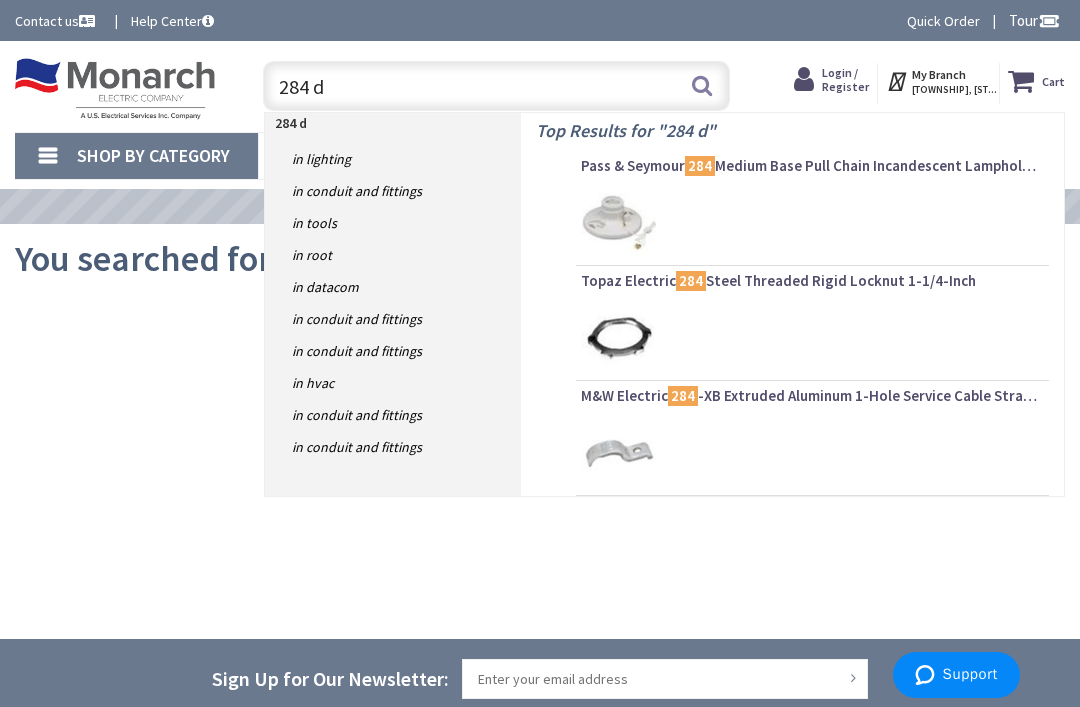 type on "284 dc" 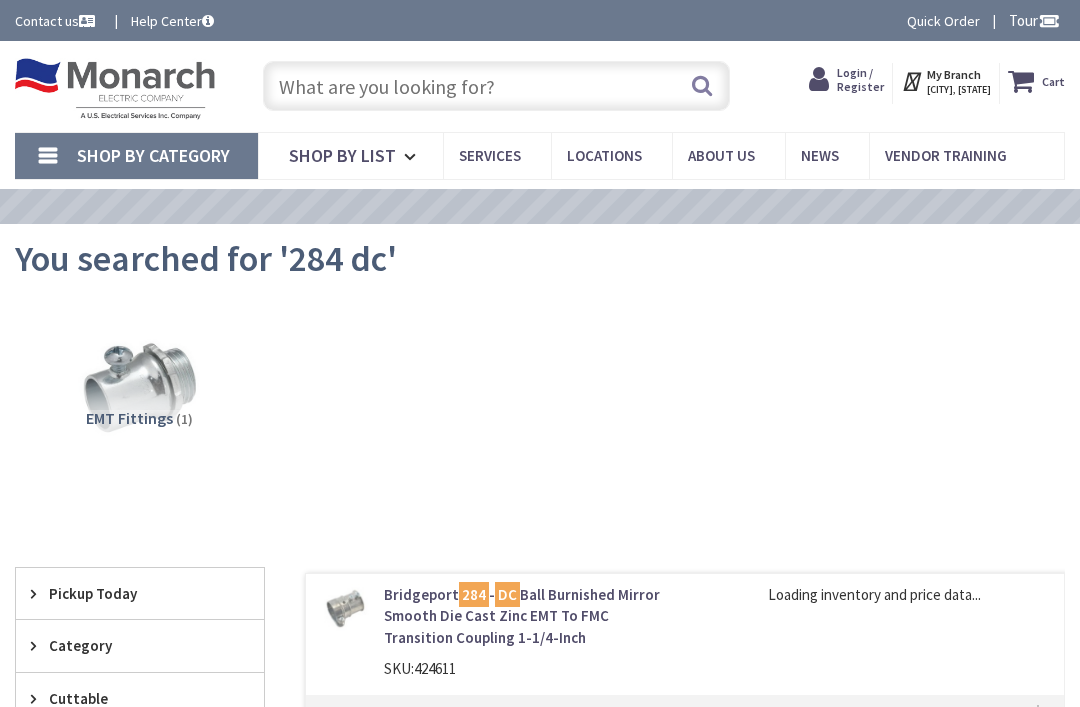 scroll, scrollTop: 0, scrollLeft: 0, axis: both 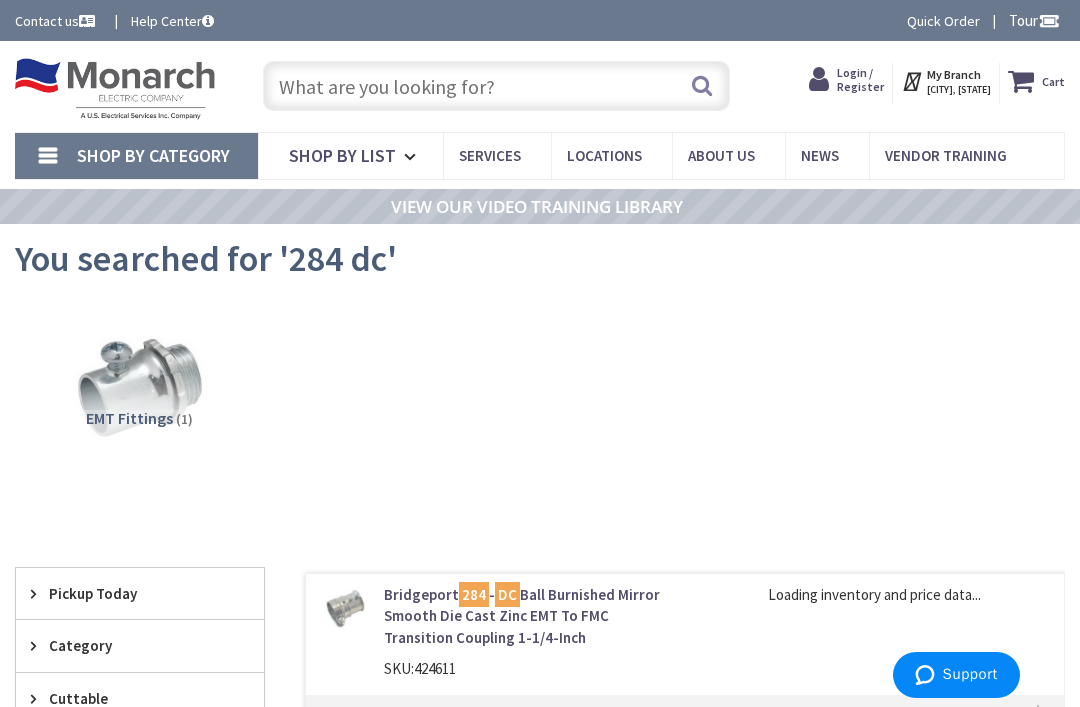 click at bounding box center (139, 388) 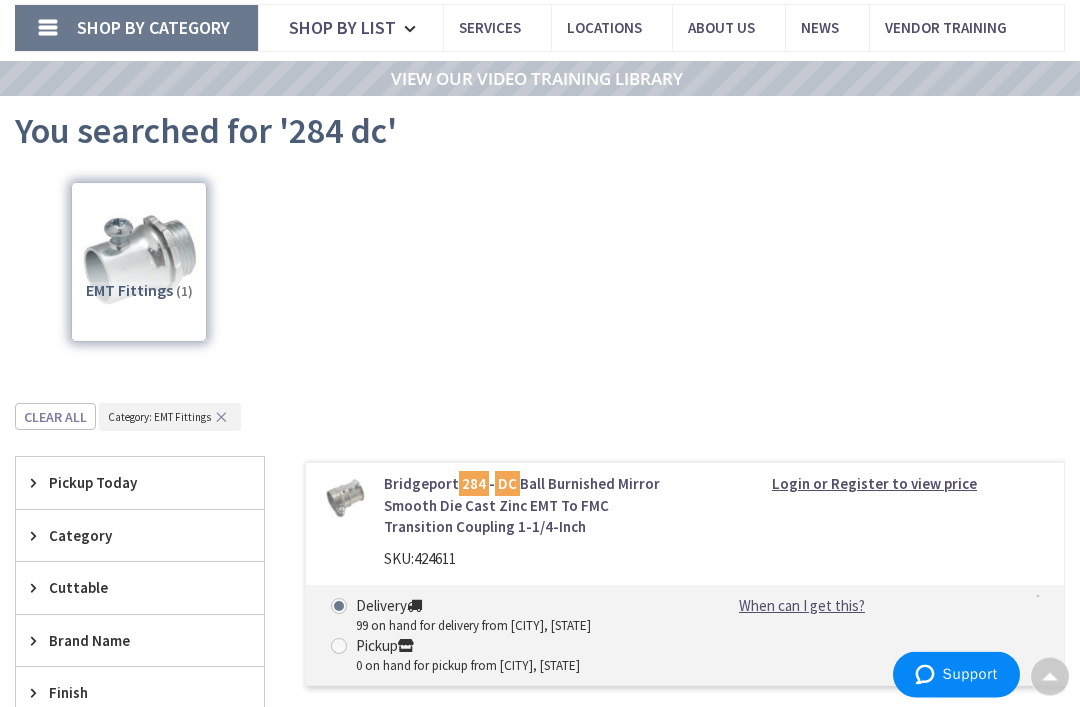 scroll, scrollTop: 0, scrollLeft: 0, axis: both 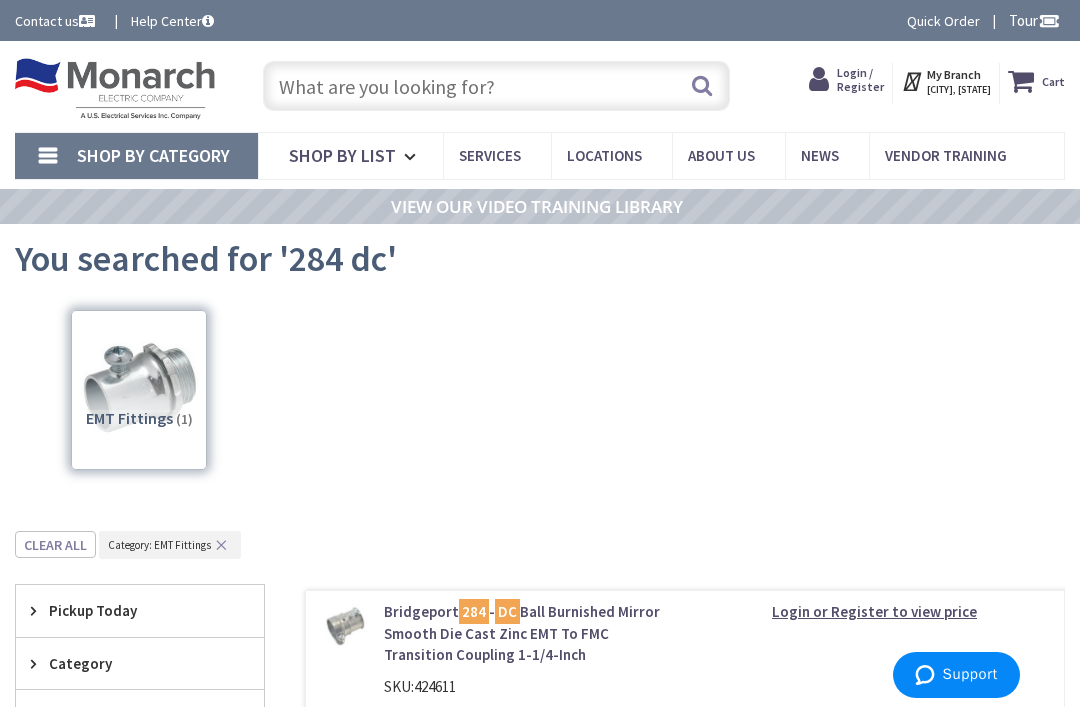click at bounding box center [497, 86] 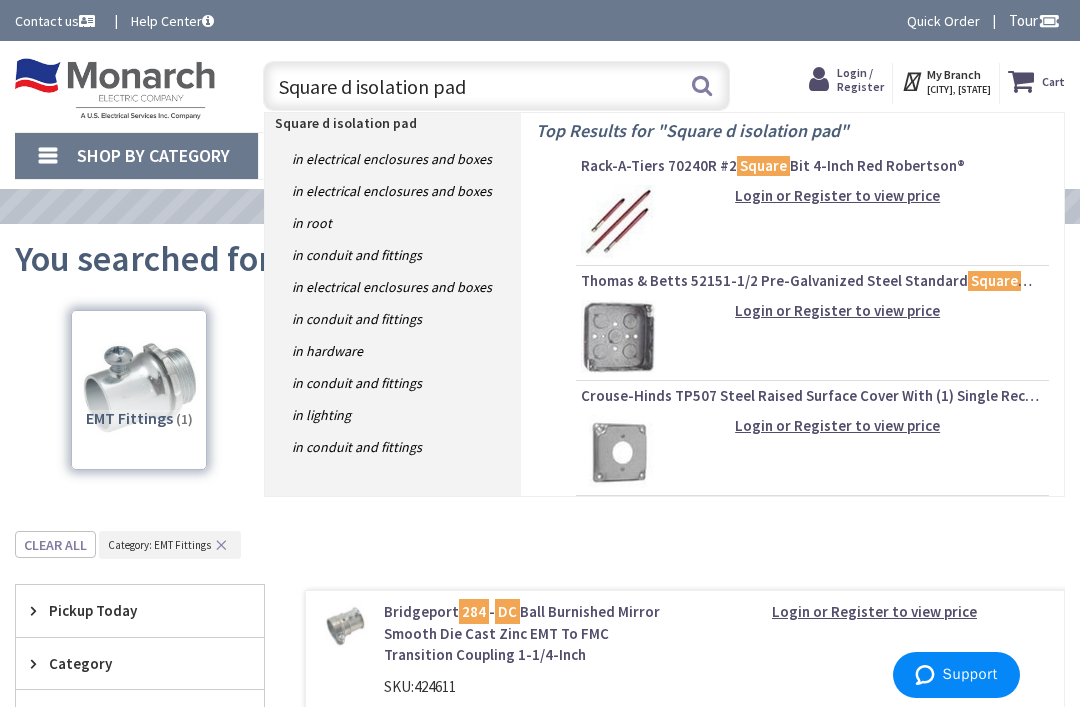 type on "Square d isolation pads" 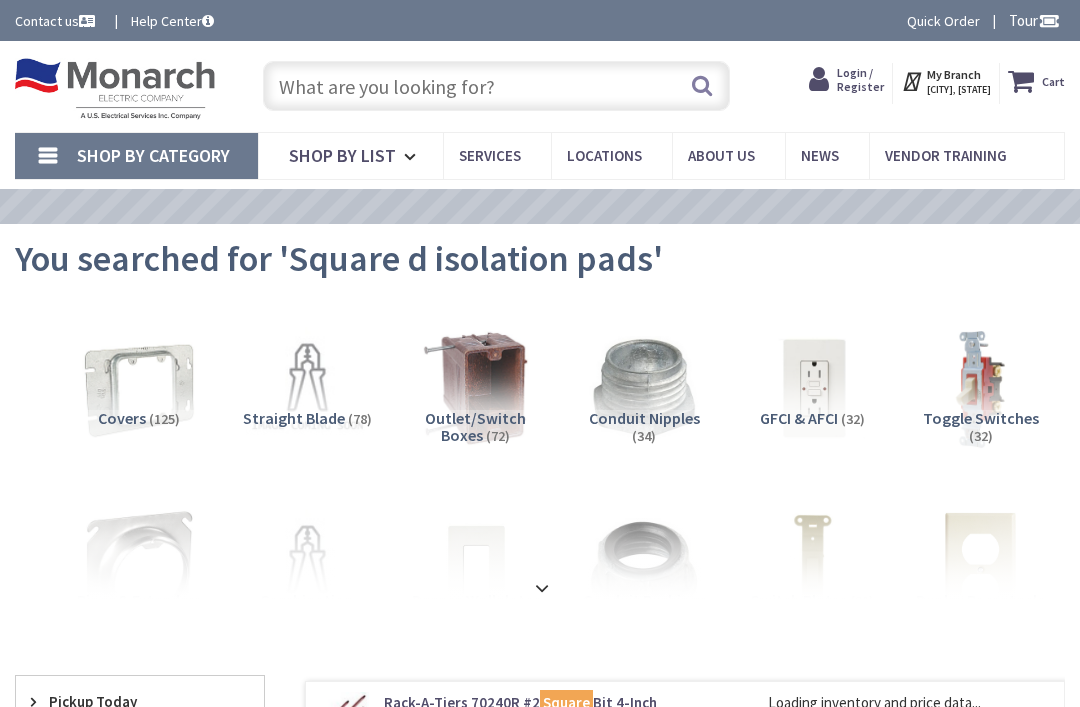 scroll, scrollTop: 0, scrollLeft: 0, axis: both 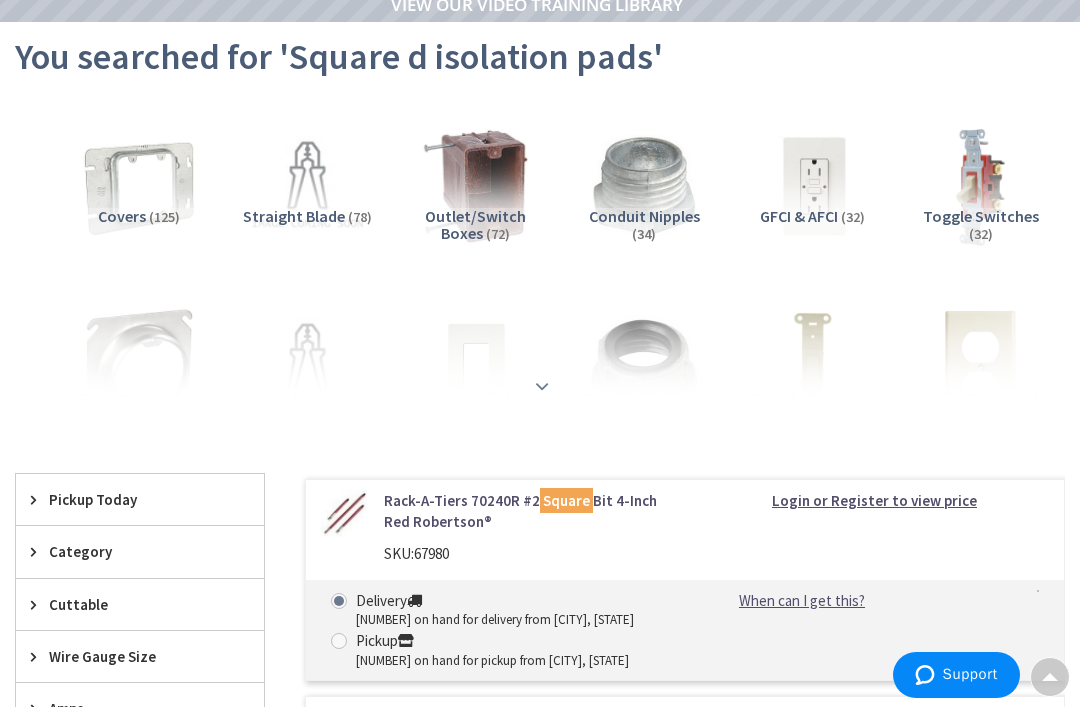 click at bounding box center (542, 386) 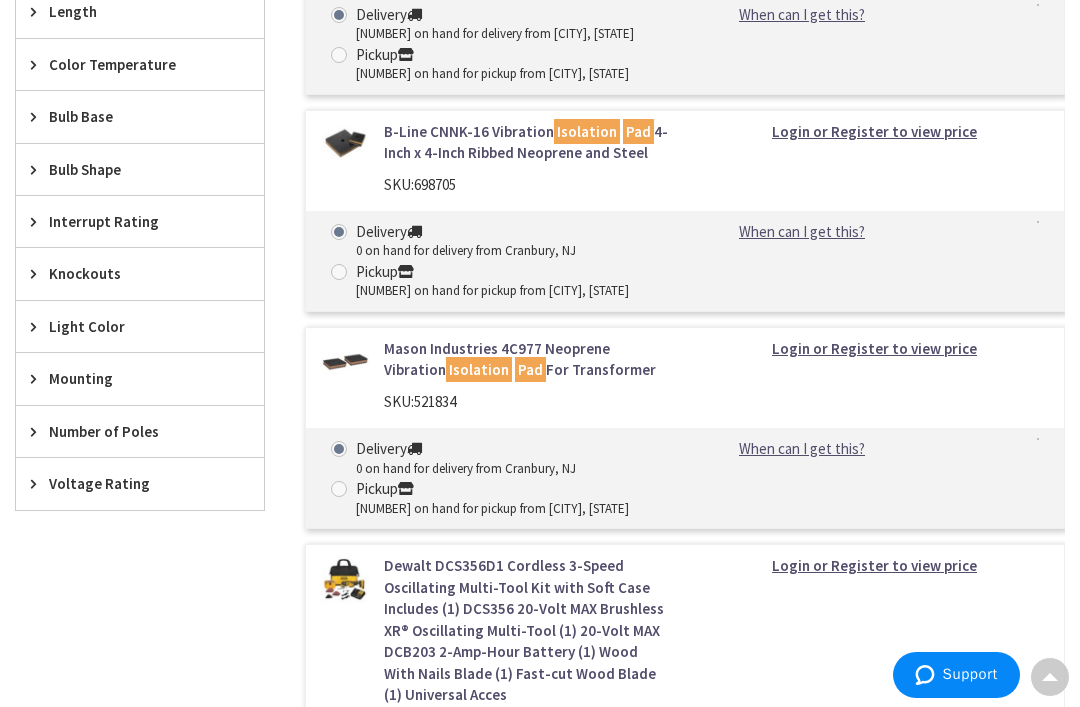 scroll, scrollTop: 4063, scrollLeft: 0, axis: vertical 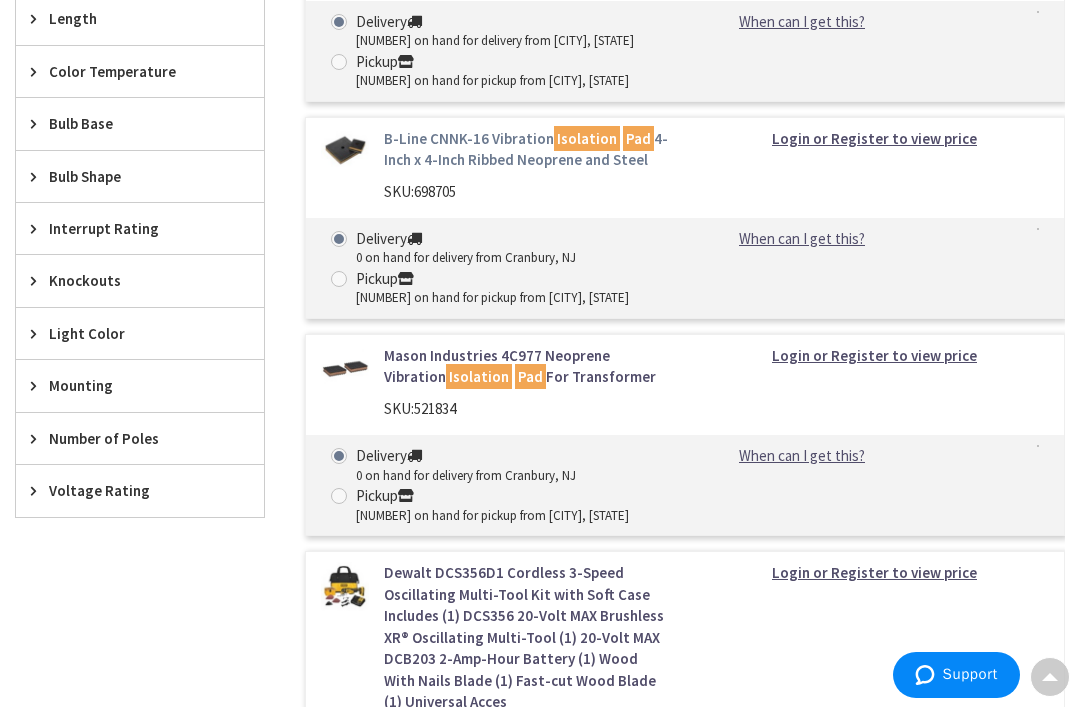 click on "B-Line CNNK-16 Vibration  Isolation   Pad  4-Inch x 4-Inch Ribbed Neoprene and Steel" at bounding box center [527, 149] 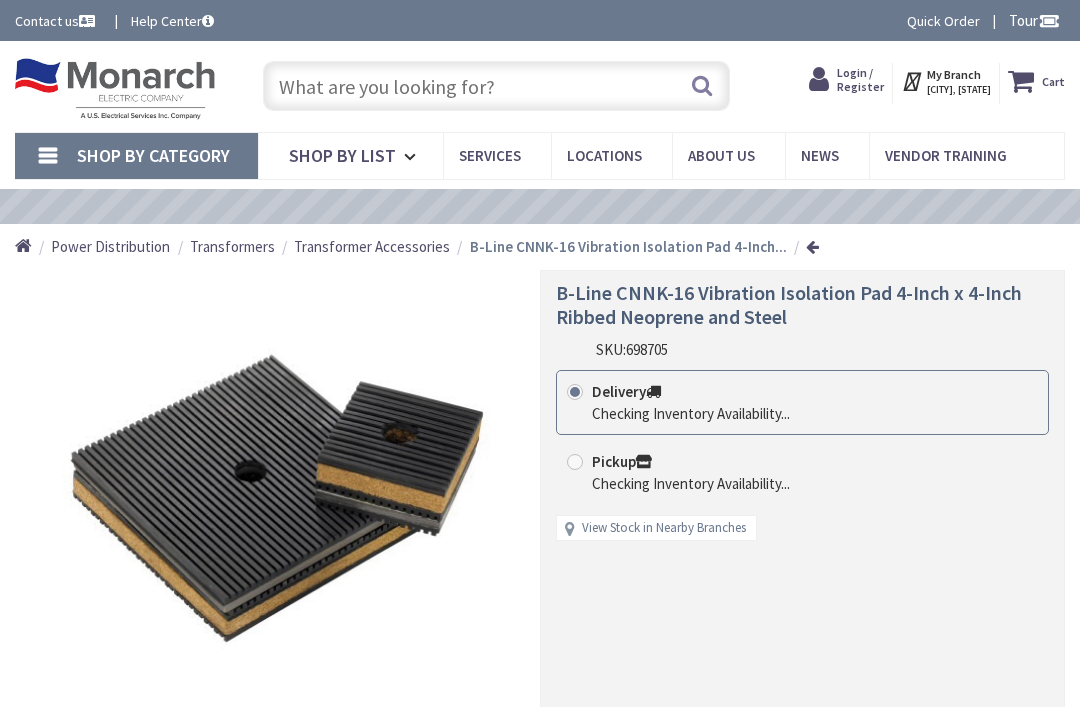 scroll, scrollTop: 0, scrollLeft: 0, axis: both 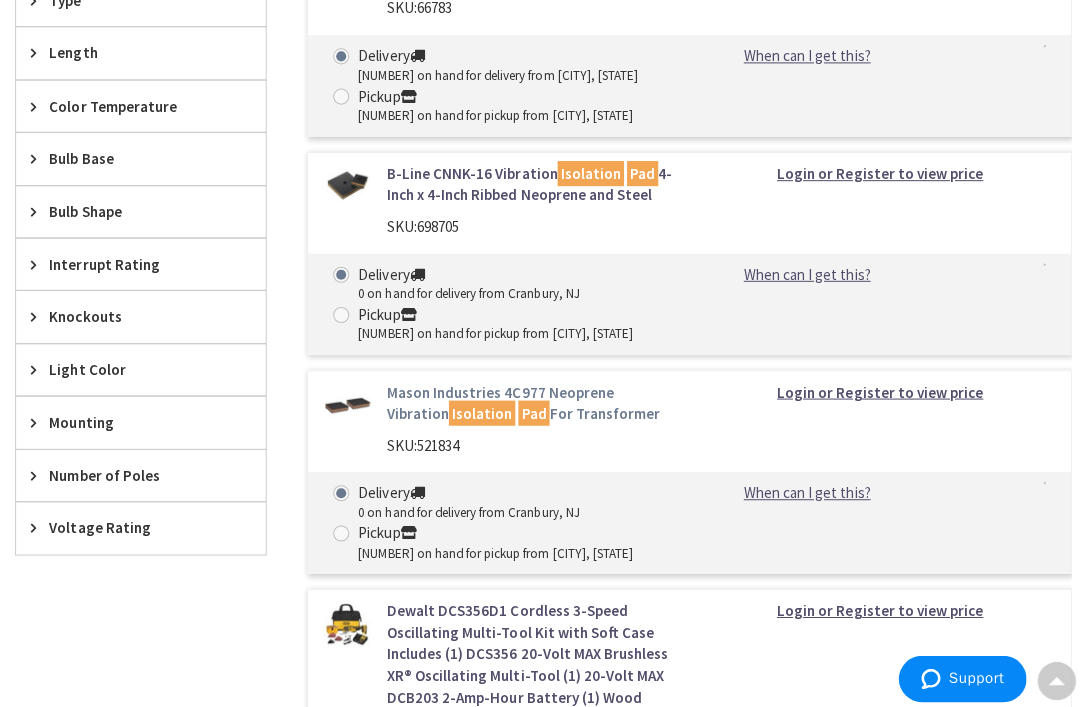 click on "Mason Industries 4C977 Neoprene Vibration  Isolation   Pad  For Transformer" at bounding box center (527, 400) 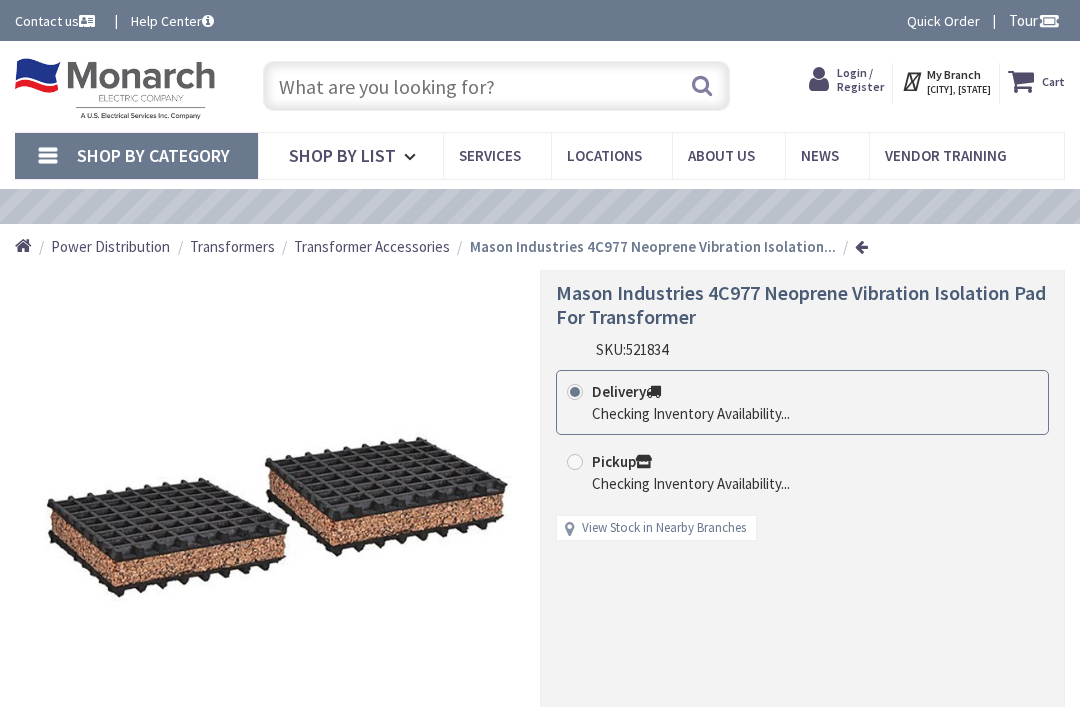 scroll, scrollTop: 0, scrollLeft: 0, axis: both 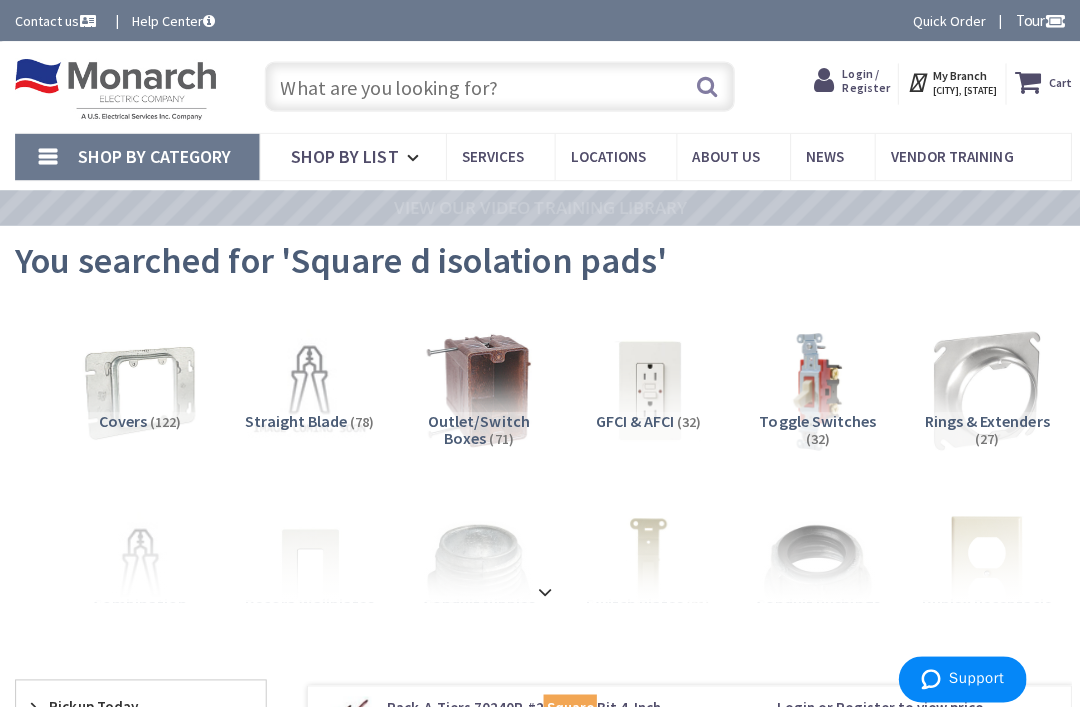 click 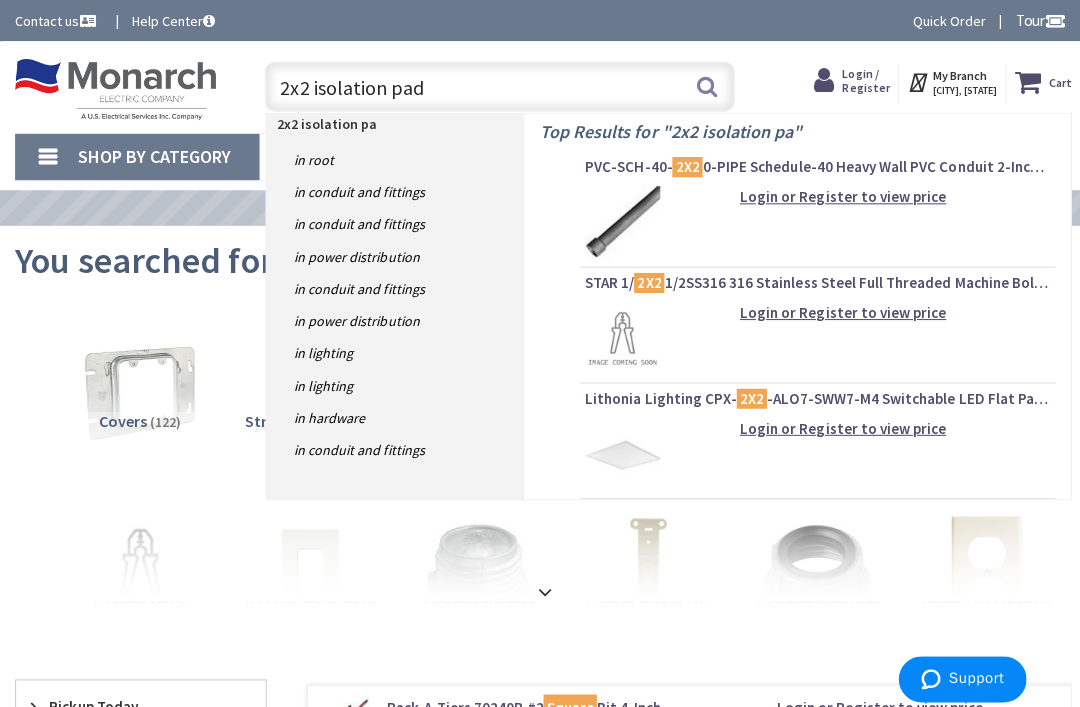 type on "2x2 isolation pads" 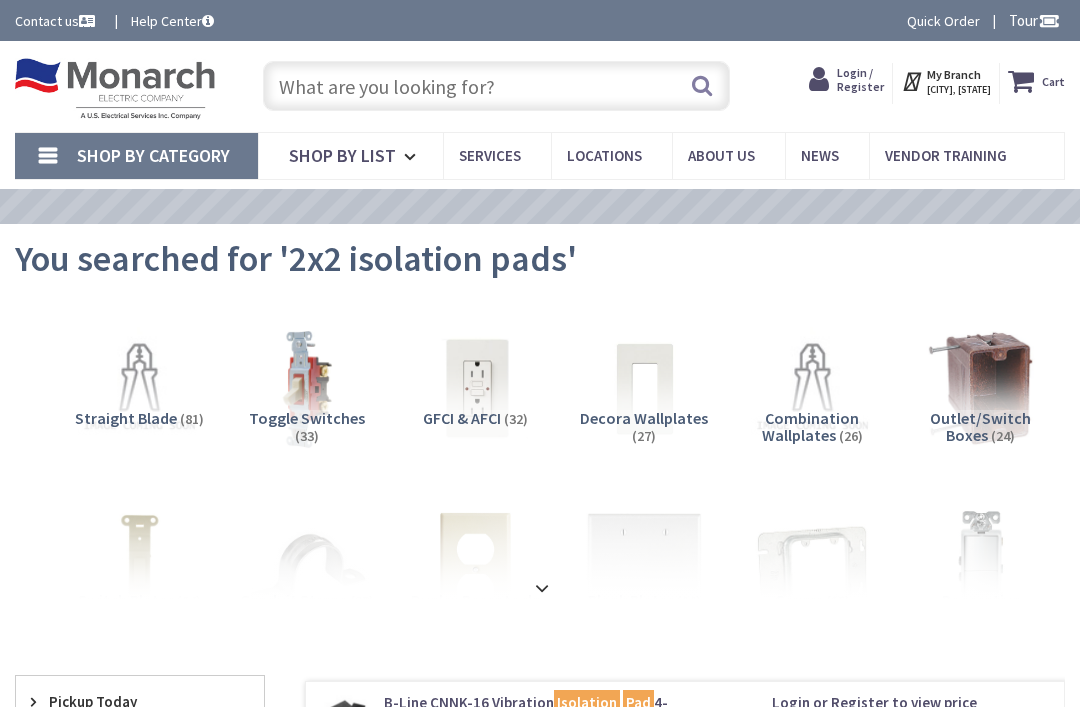 scroll, scrollTop: 0, scrollLeft: 0, axis: both 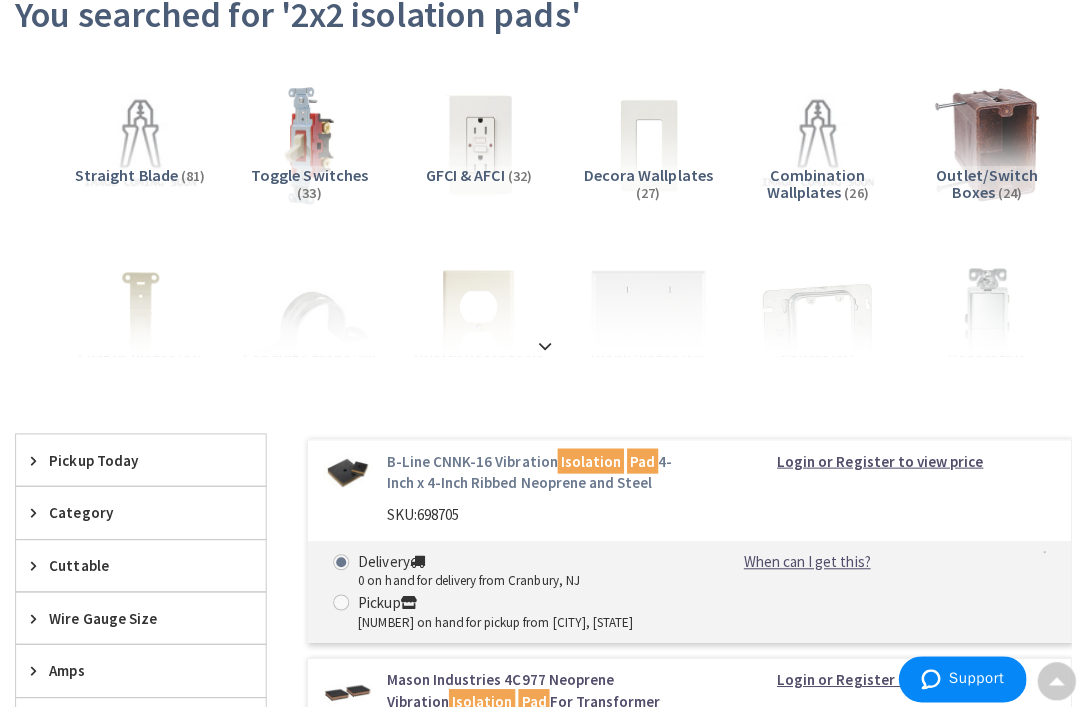 click on "B-Line CNNK-16 Vibration  Isolation   Pad  4-Inch x 4-Inch Ribbed Neoprene and Steel" at bounding box center (527, 469) 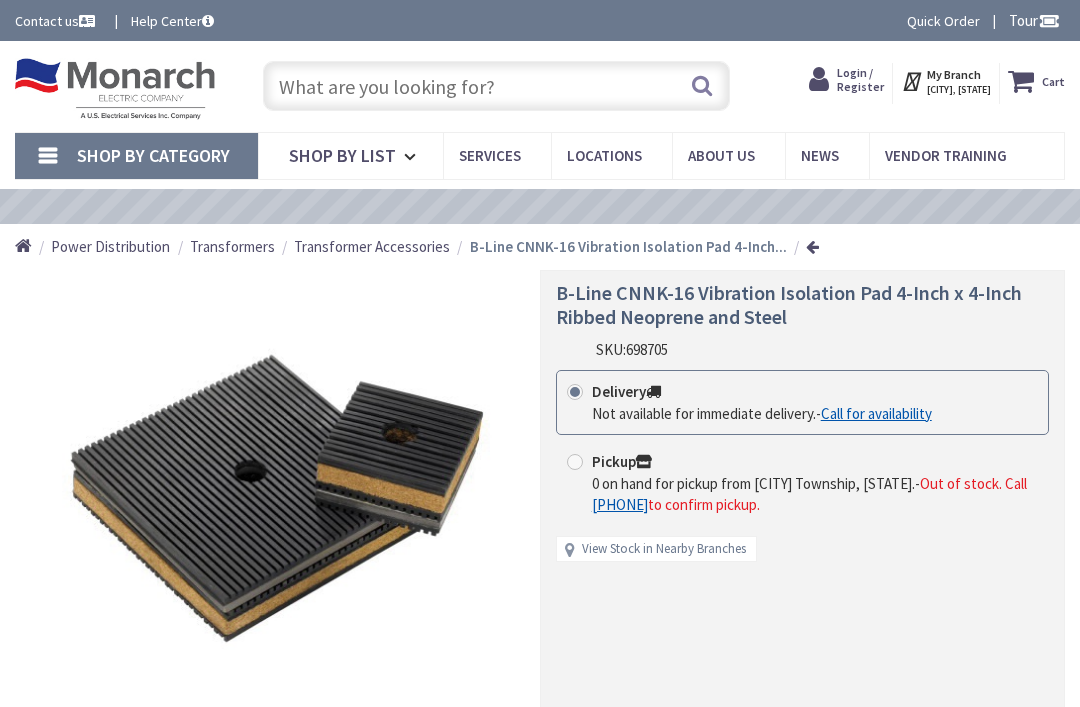 scroll, scrollTop: 0, scrollLeft: 0, axis: both 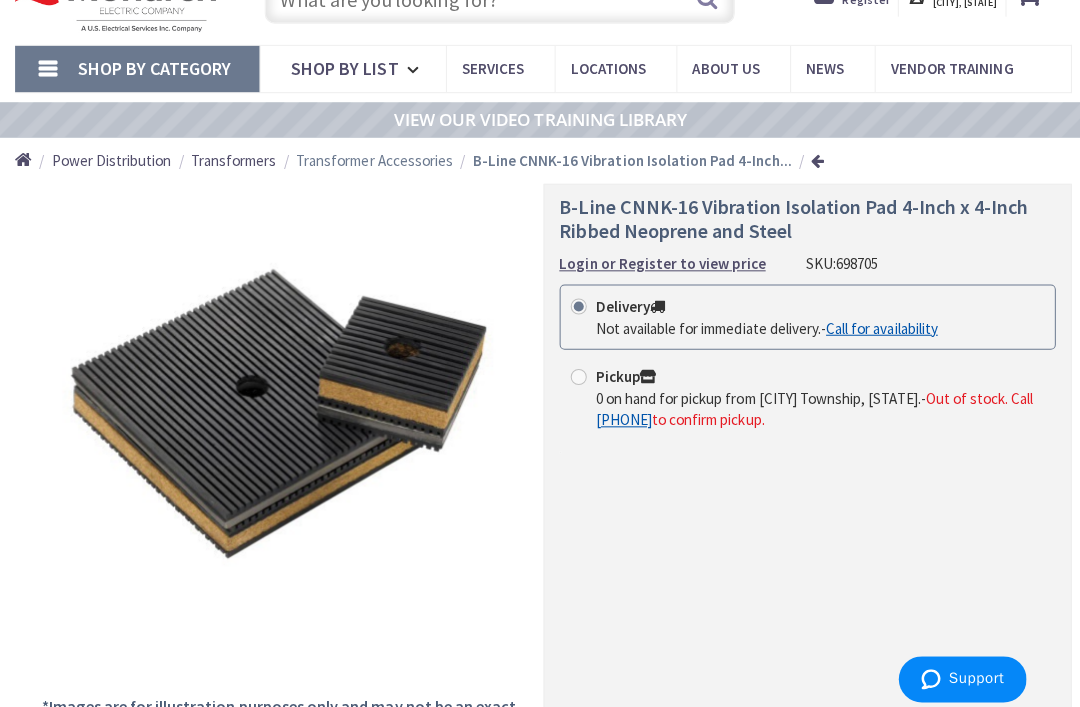 click on "Transformer Accessories" at bounding box center (372, 159) 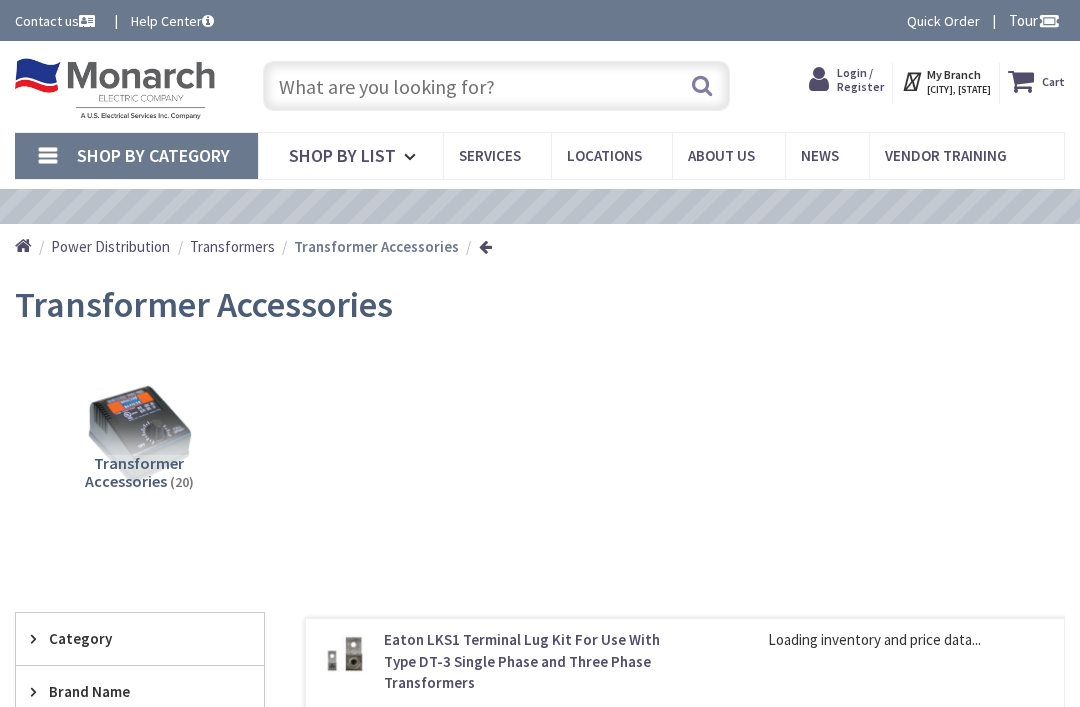 scroll, scrollTop: 0, scrollLeft: 0, axis: both 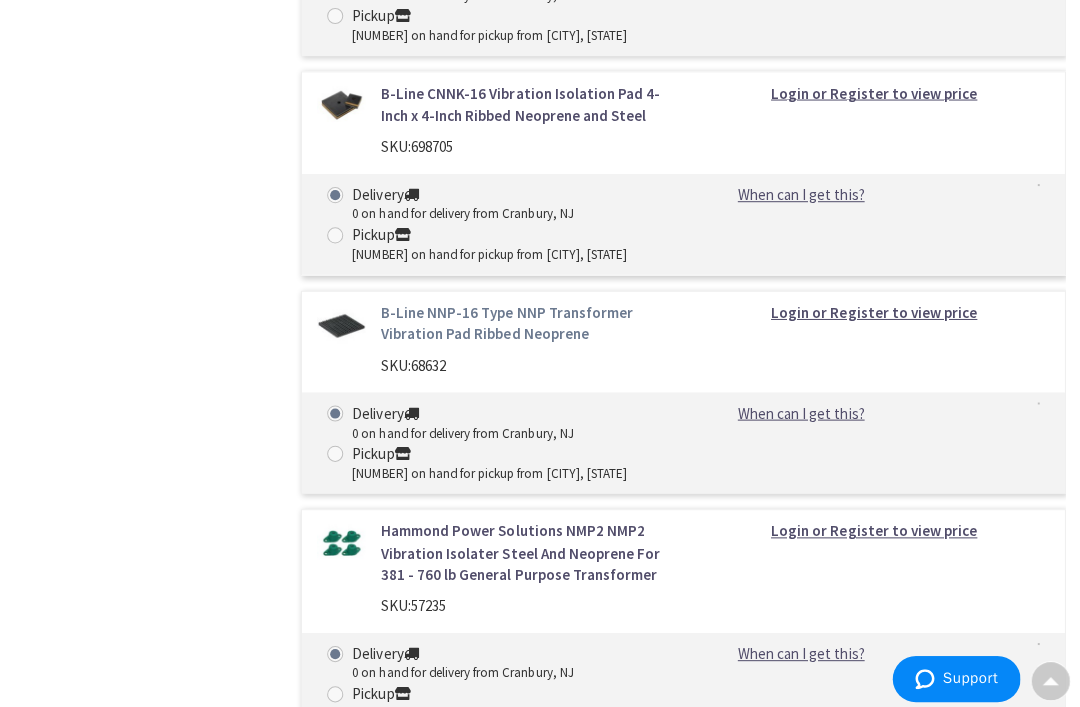 click on "B-Line NNP-16 Type NNP Transformer Vibration Pad Ribbed Neoprene" at bounding box center (527, 321) 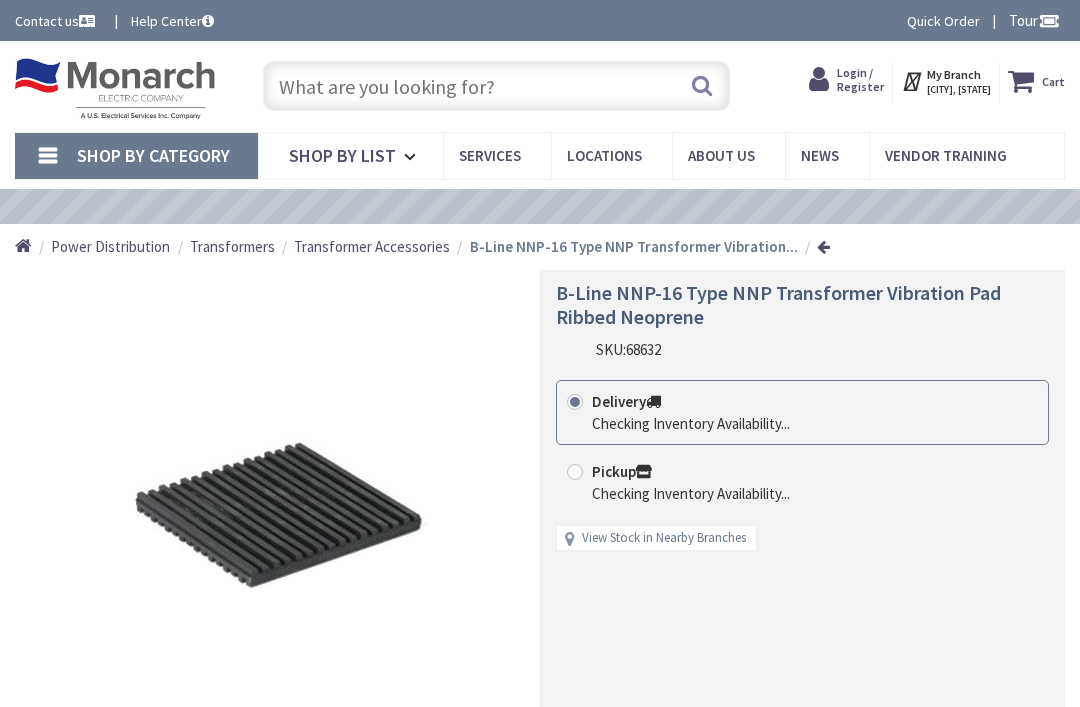 scroll, scrollTop: 0, scrollLeft: 0, axis: both 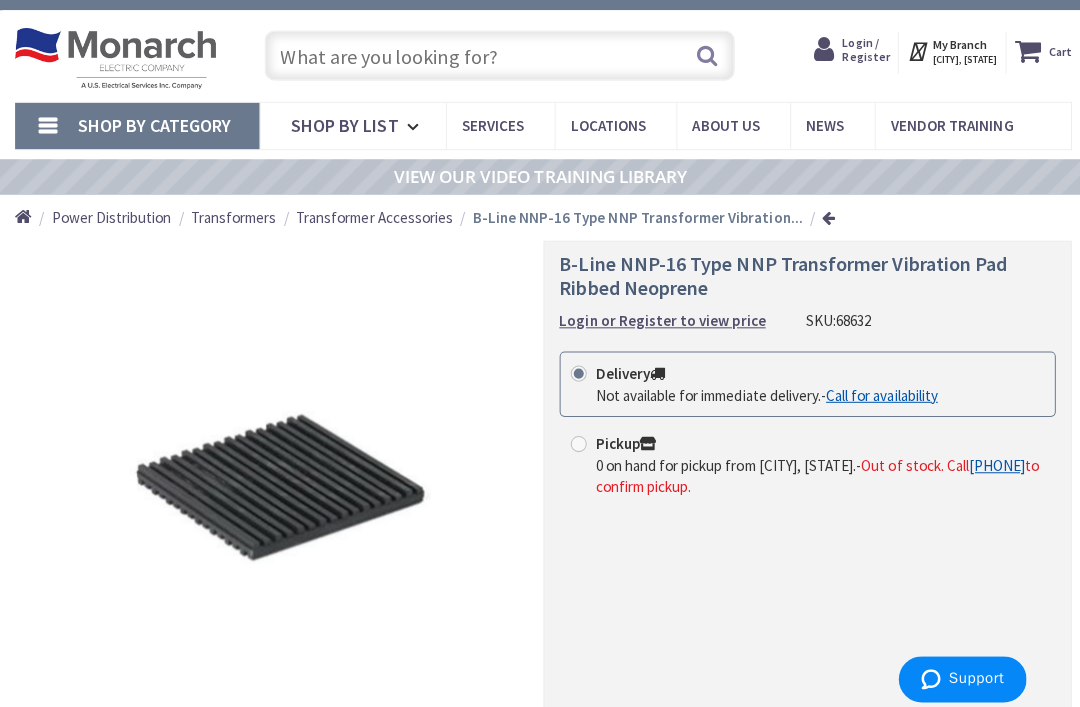 click at bounding box center [497, 55] 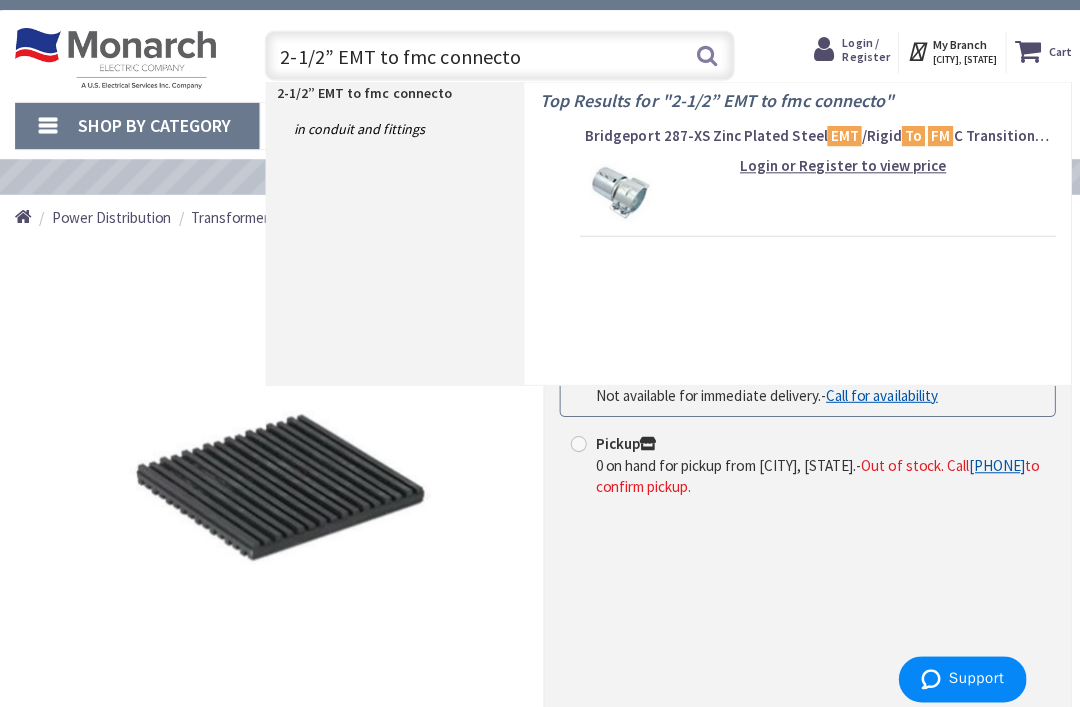 type on "2-1/2” EMT to fmc connector" 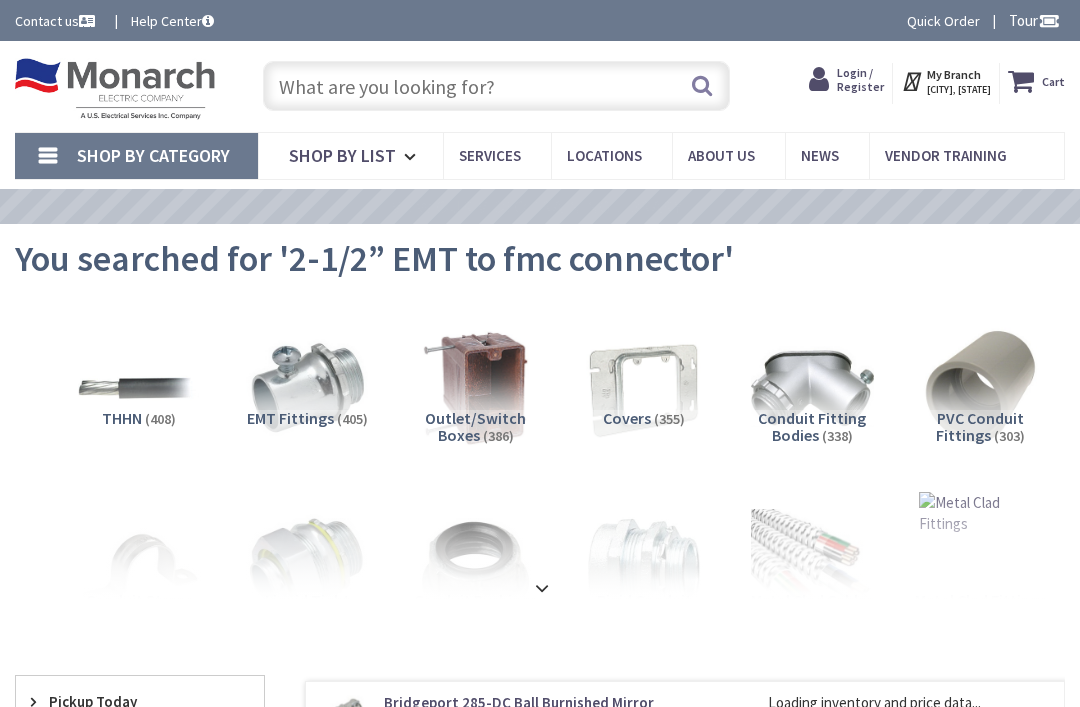 scroll, scrollTop: 0, scrollLeft: 0, axis: both 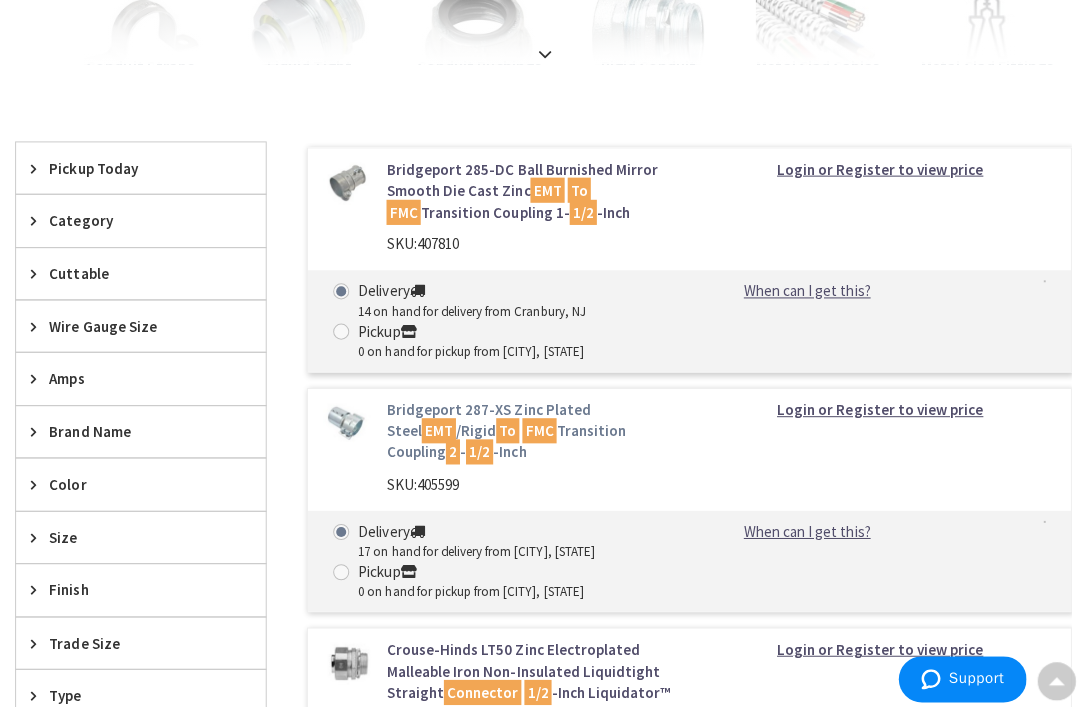 click on "Bridgeport 287-XS Zinc Plated Steel  EMT /Rigid  To   FMC  Transition Coupling  2 - 1/2 -Inch" at bounding box center [527, 429] 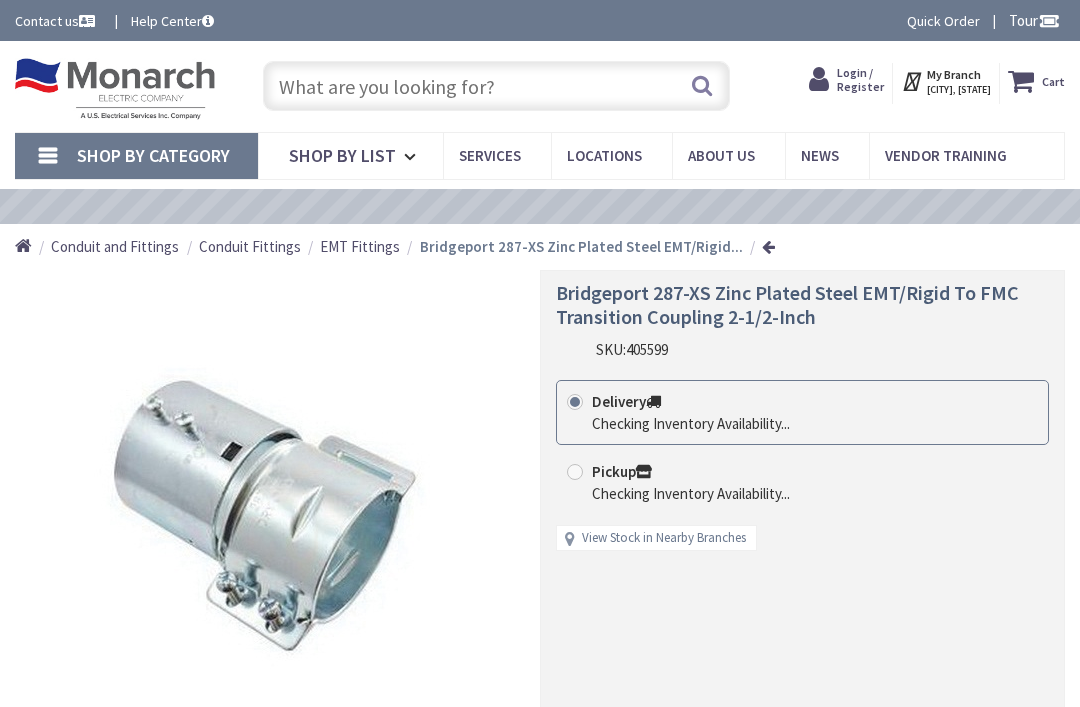 scroll, scrollTop: 0, scrollLeft: 0, axis: both 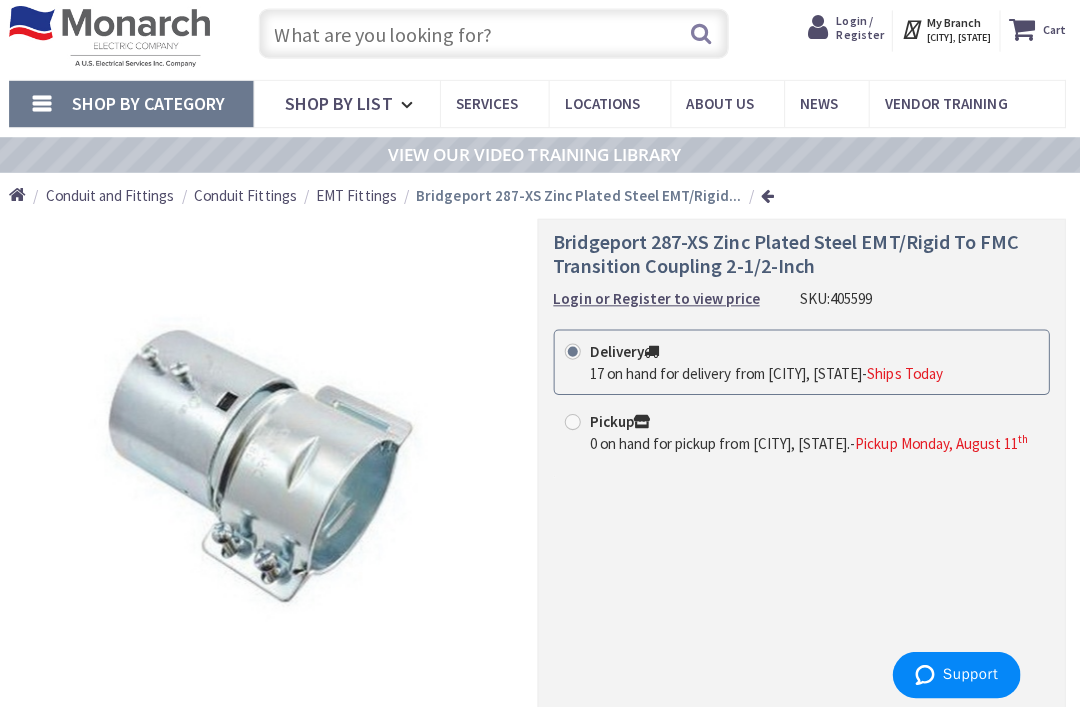 click at bounding box center [497, 38] 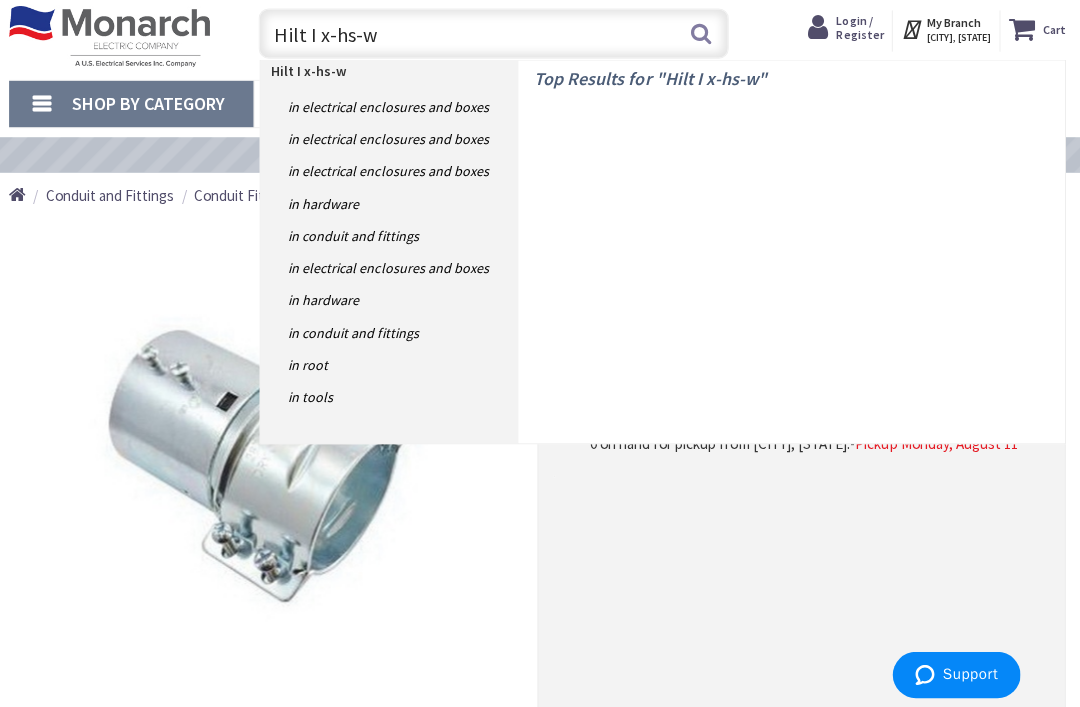 type on "Hilt I x-hs-w6" 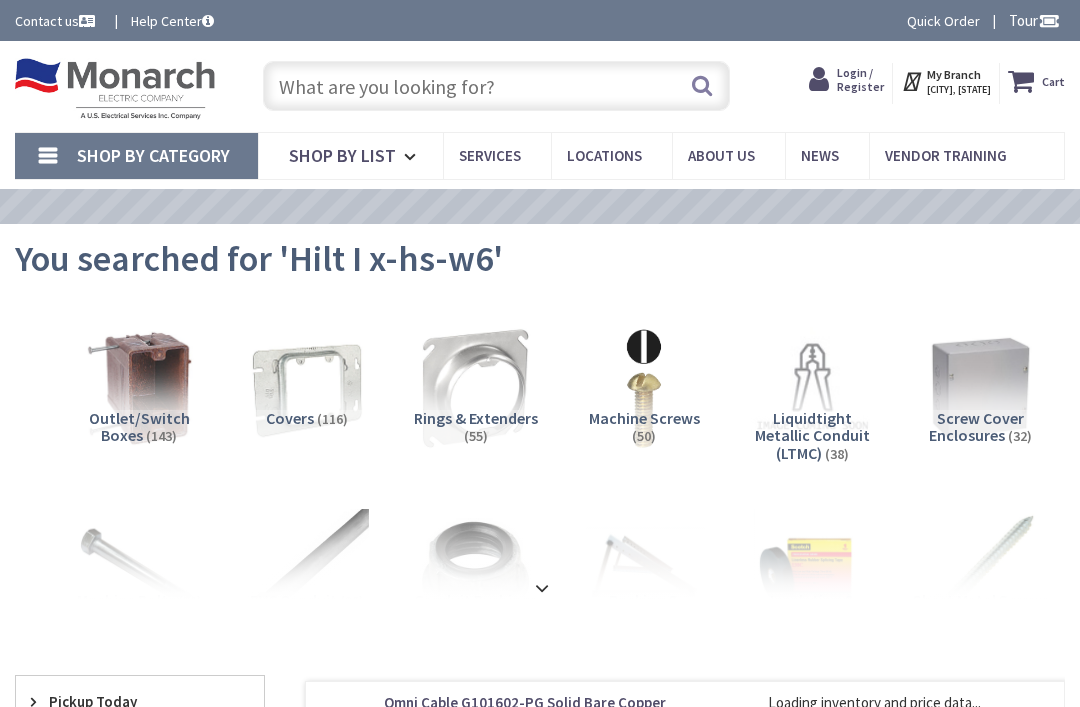 scroll, scrollTop: 0, scrollLeft: 0, axis: both 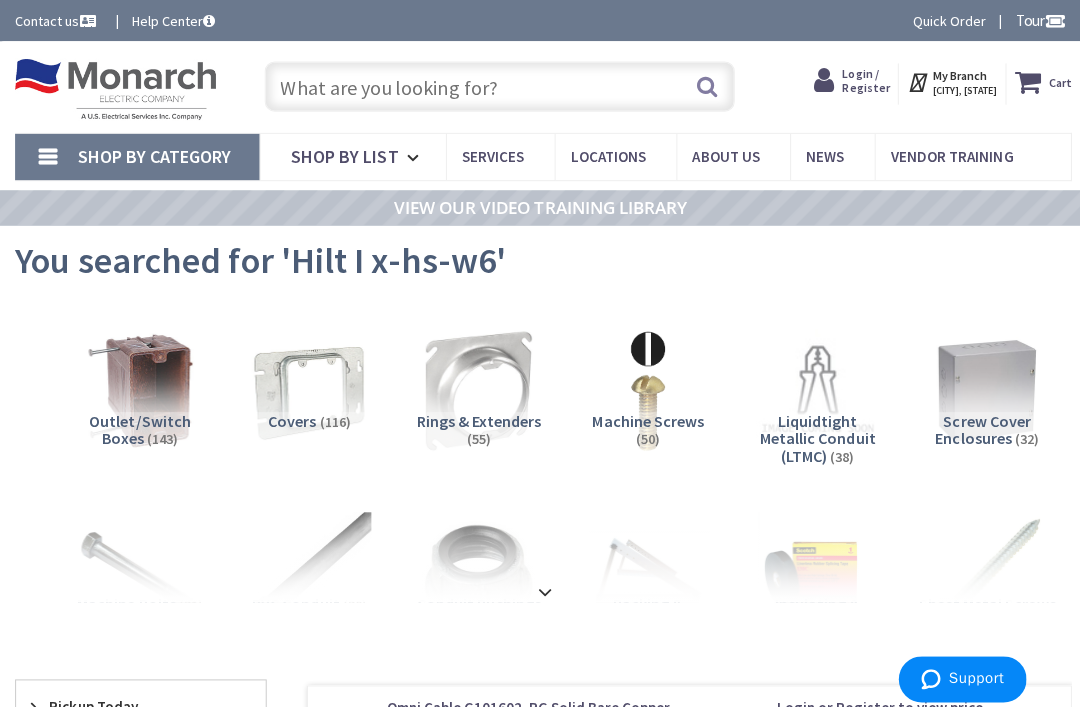 click at bounding box center (497, 86) 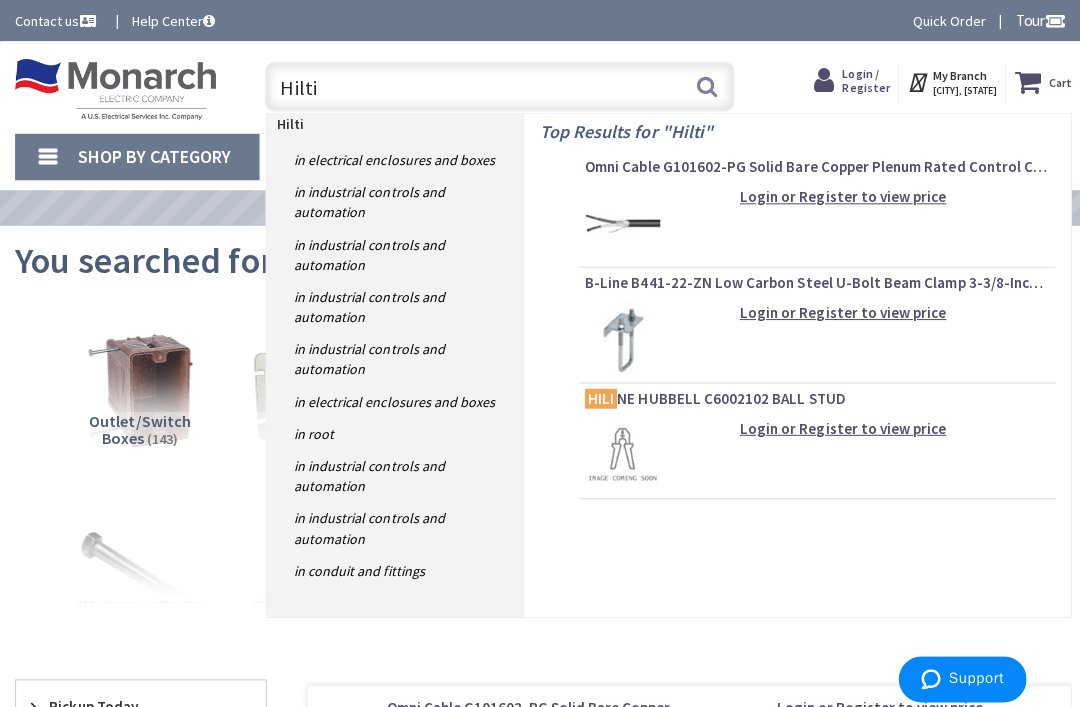 click on "Hilti" at bounding box center (288, 123) 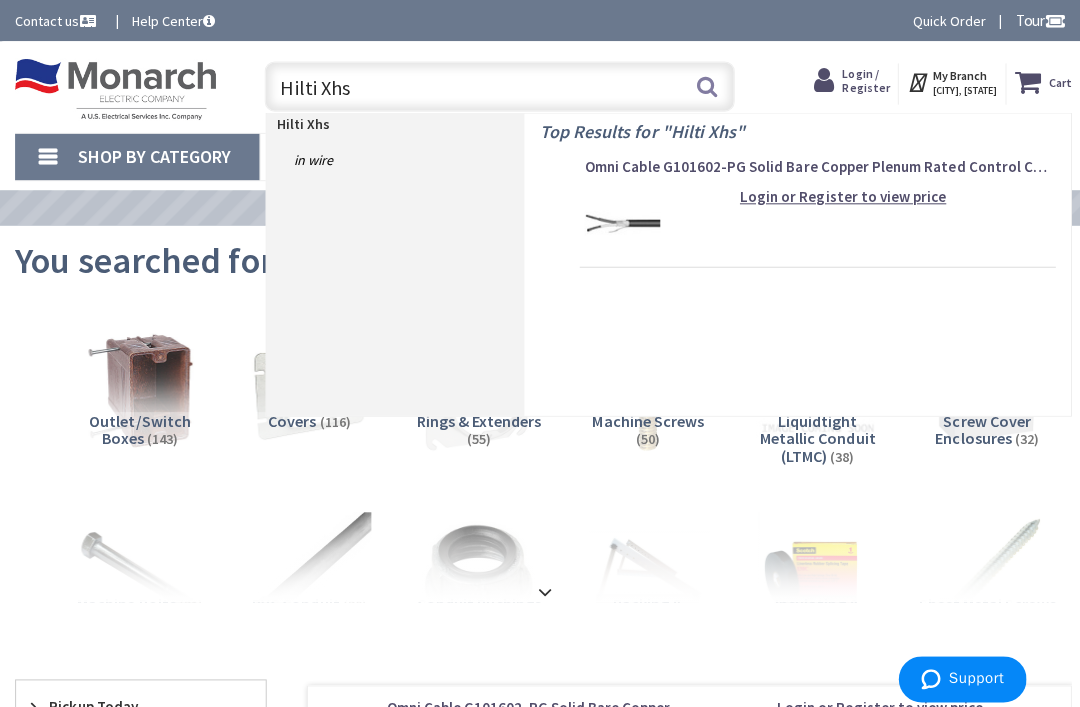 click on "Hilti Xhs" at bounding box center [497, 86] 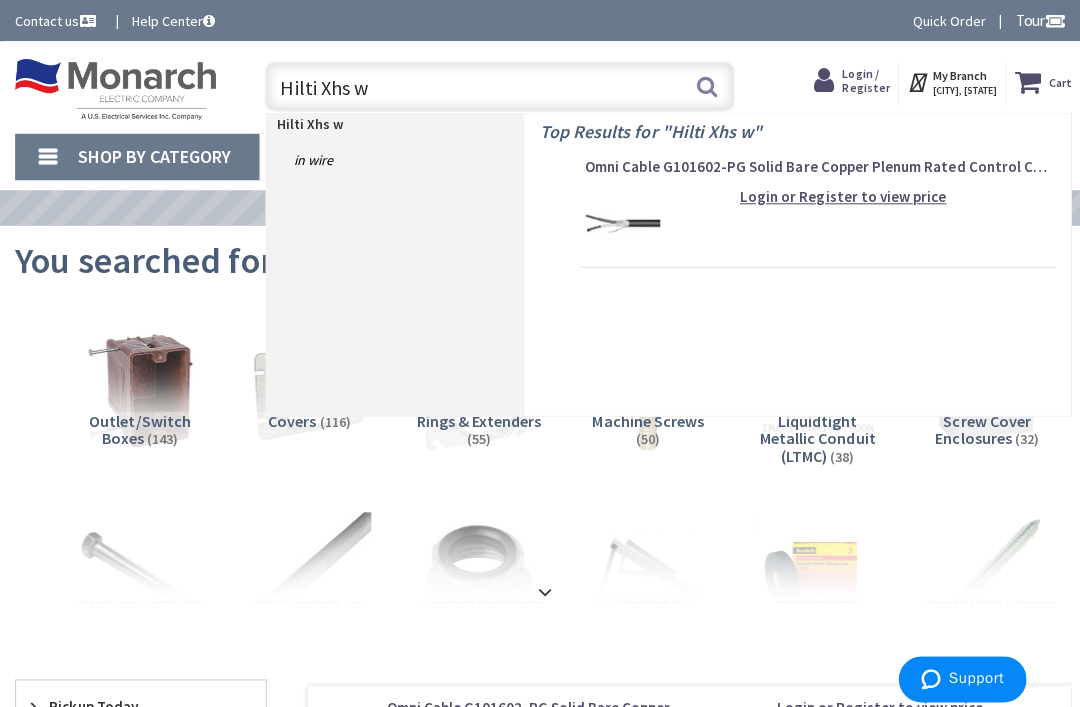 type on "Hilti Xhs w6" 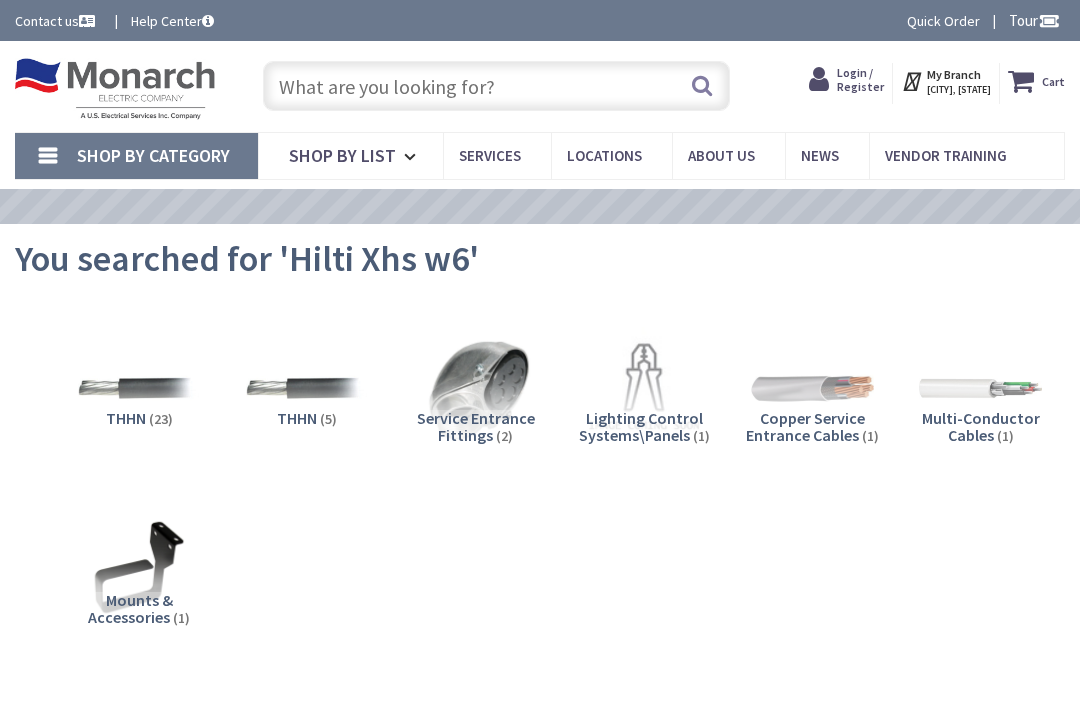 scroll, scrollTop: 0, scrollLeft: 0, axis: both 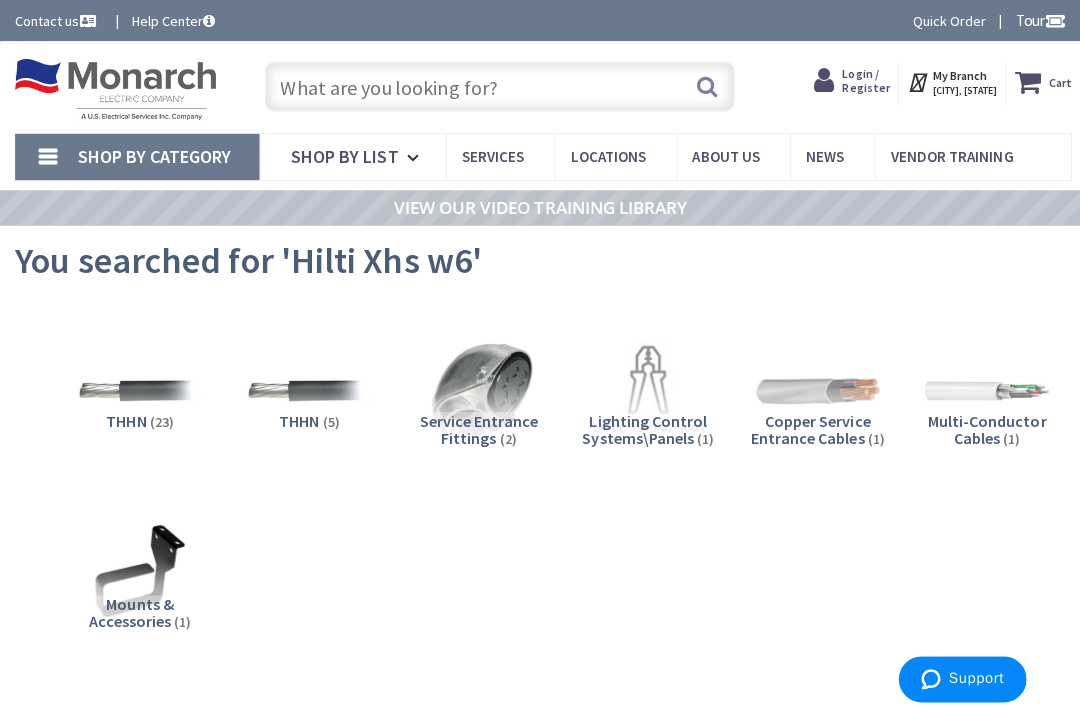 click at bounding box center (497, 86) 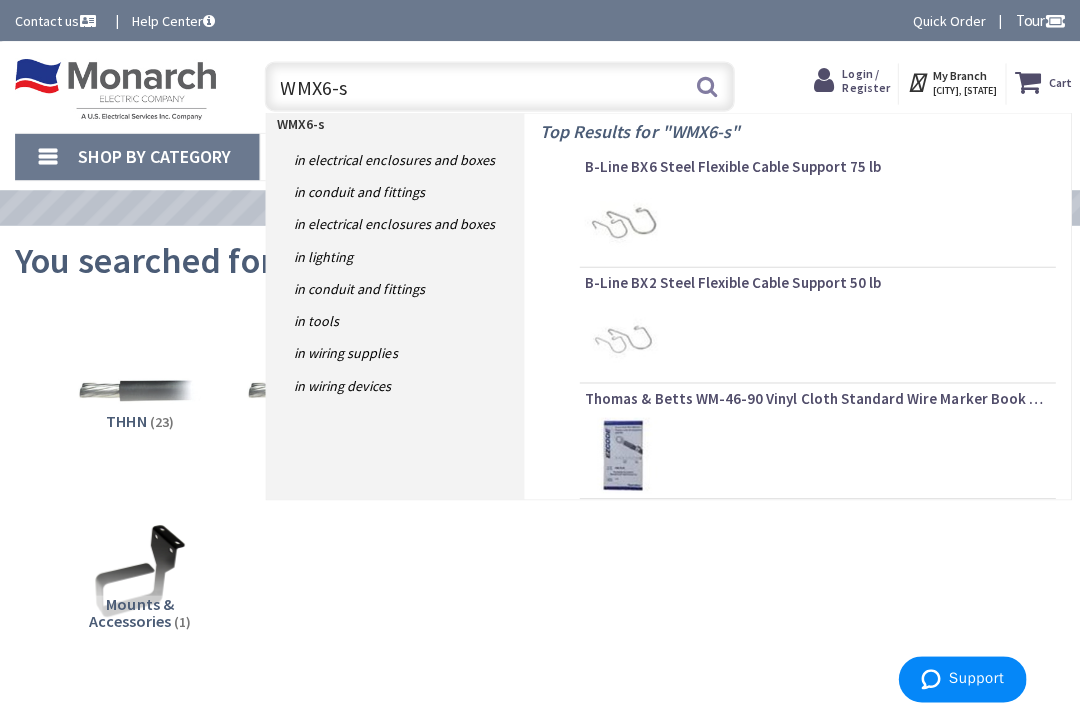 type on "WMX6-sf" 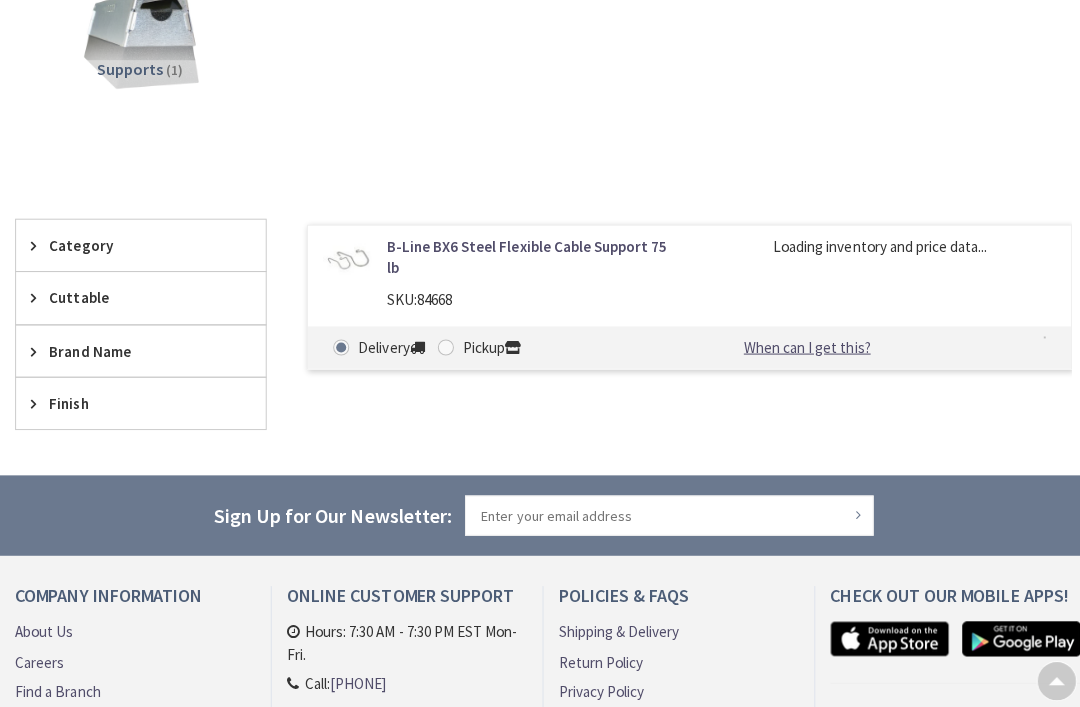 scroll, scrollTop: 387, scrollLeft: 0, axis: vertical 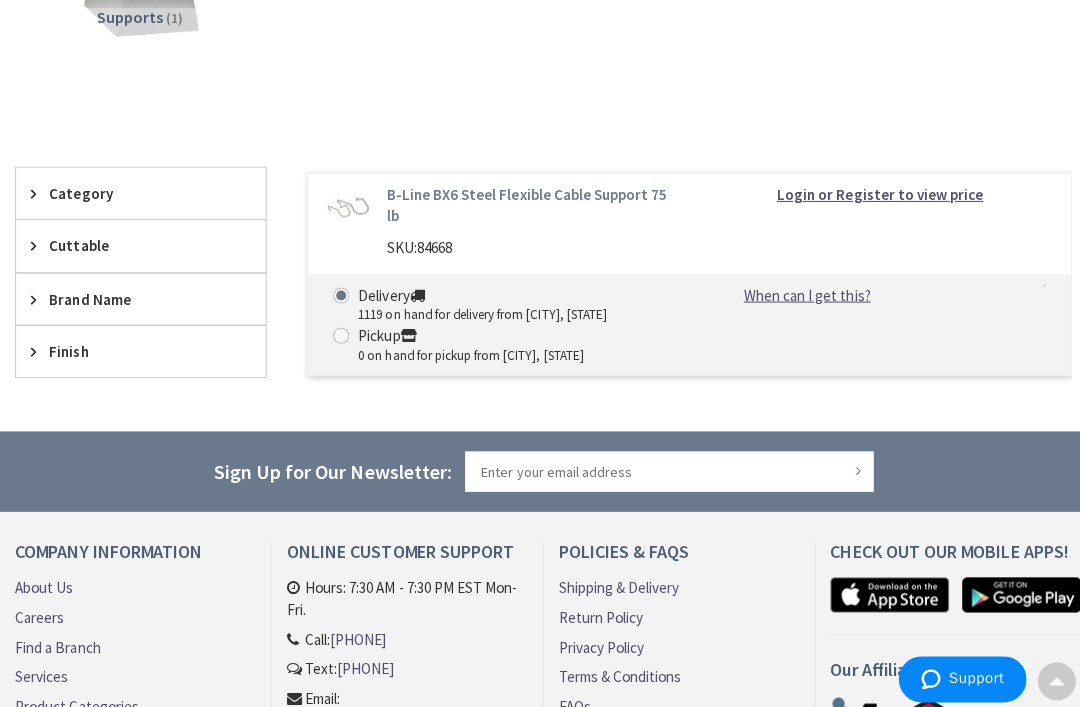 click on "B-Line BX6 Steel Flexible Cable Support 75 lb" at bounding box center [527, 204] 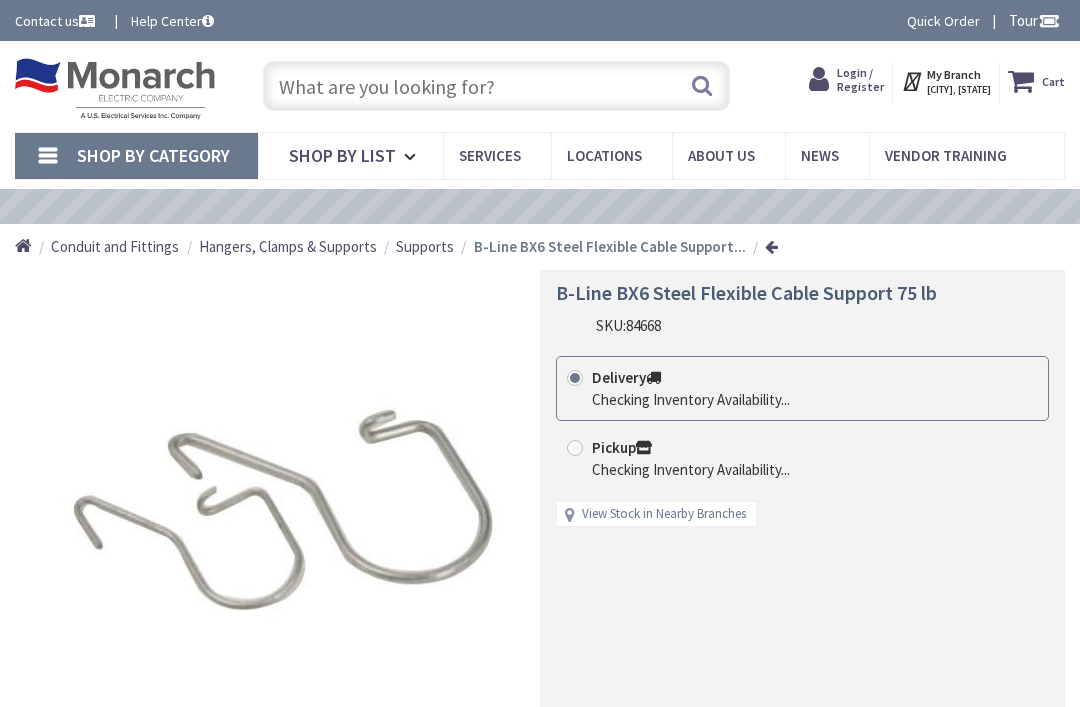 scroll, scrollTop: 0, scrollLeft: 0, axis: both 